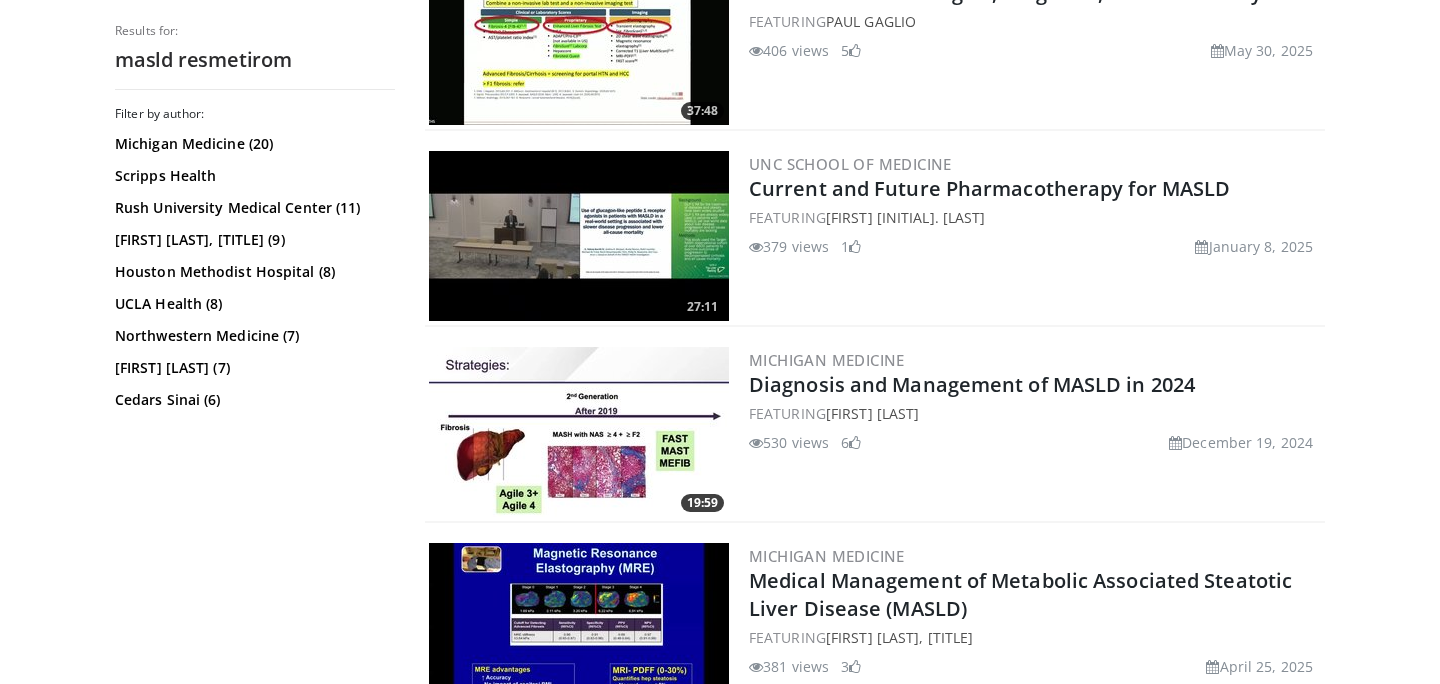 scroll, scrollTop: 1448, scrollLeft: 0, axis: vertical 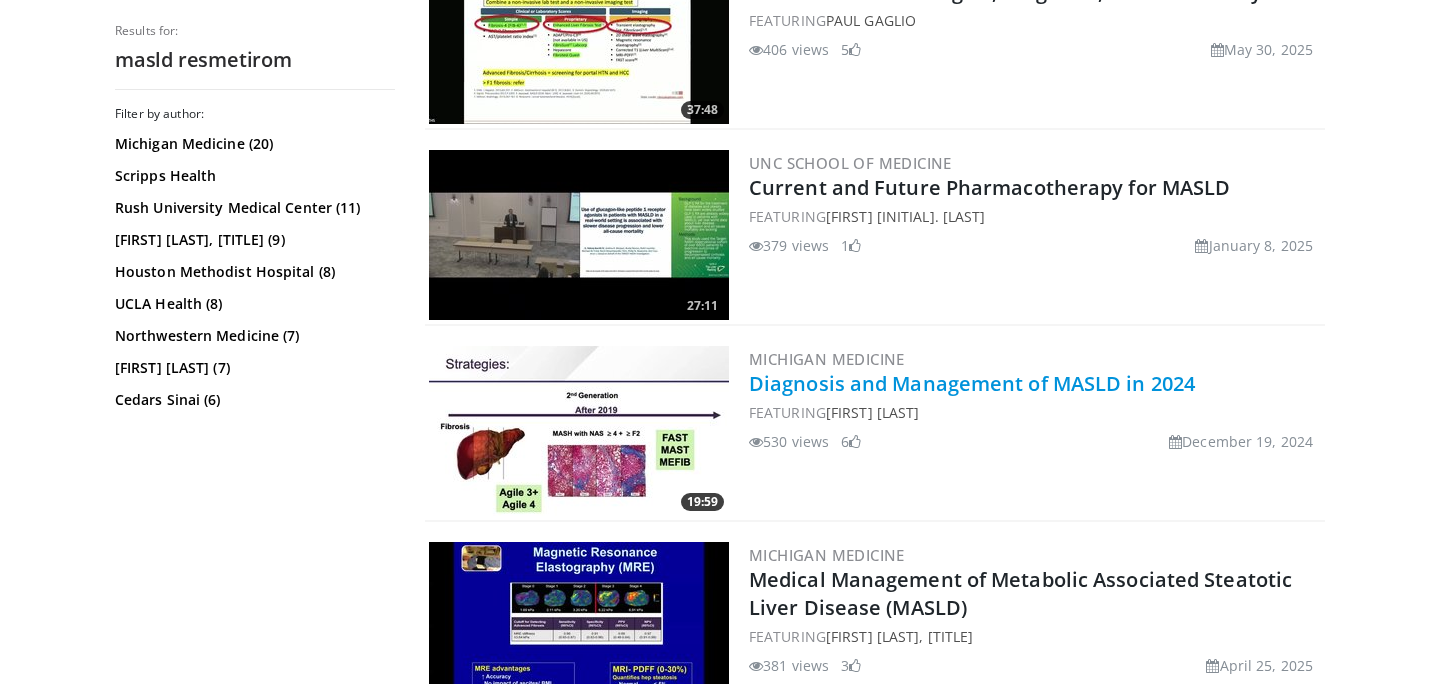 click on "Diagnosis and Management of MASLD in 2024" at bounding box center [972, 383] 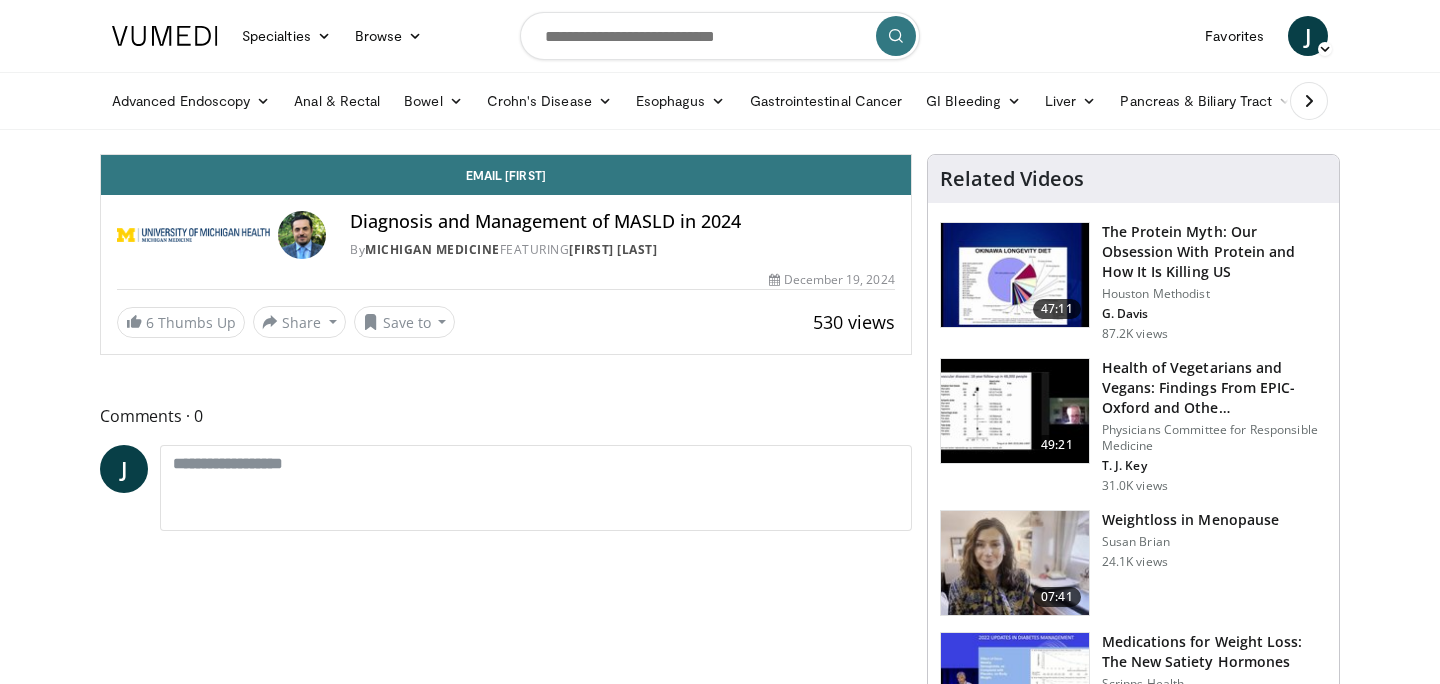 scroll, scrollTop: 0, scrollLeft: 0, axis: both 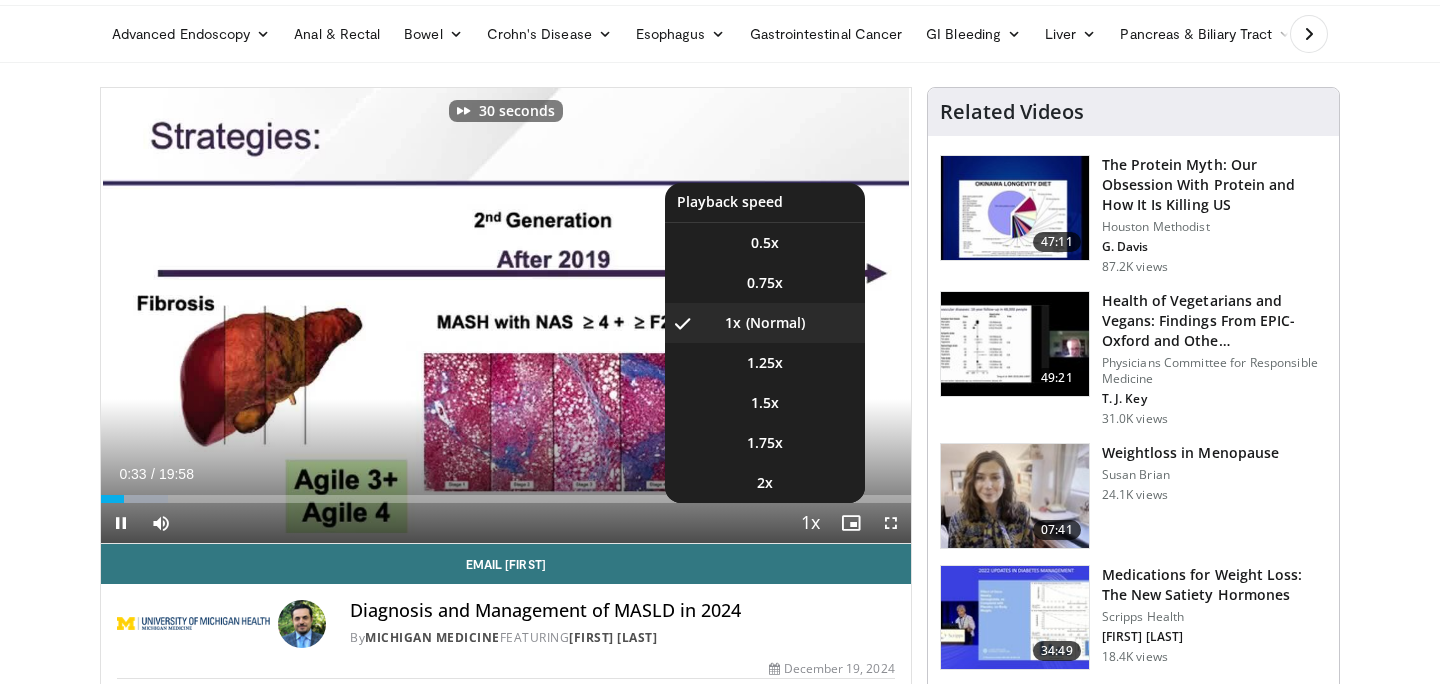 click at bounding box center [811, 524] 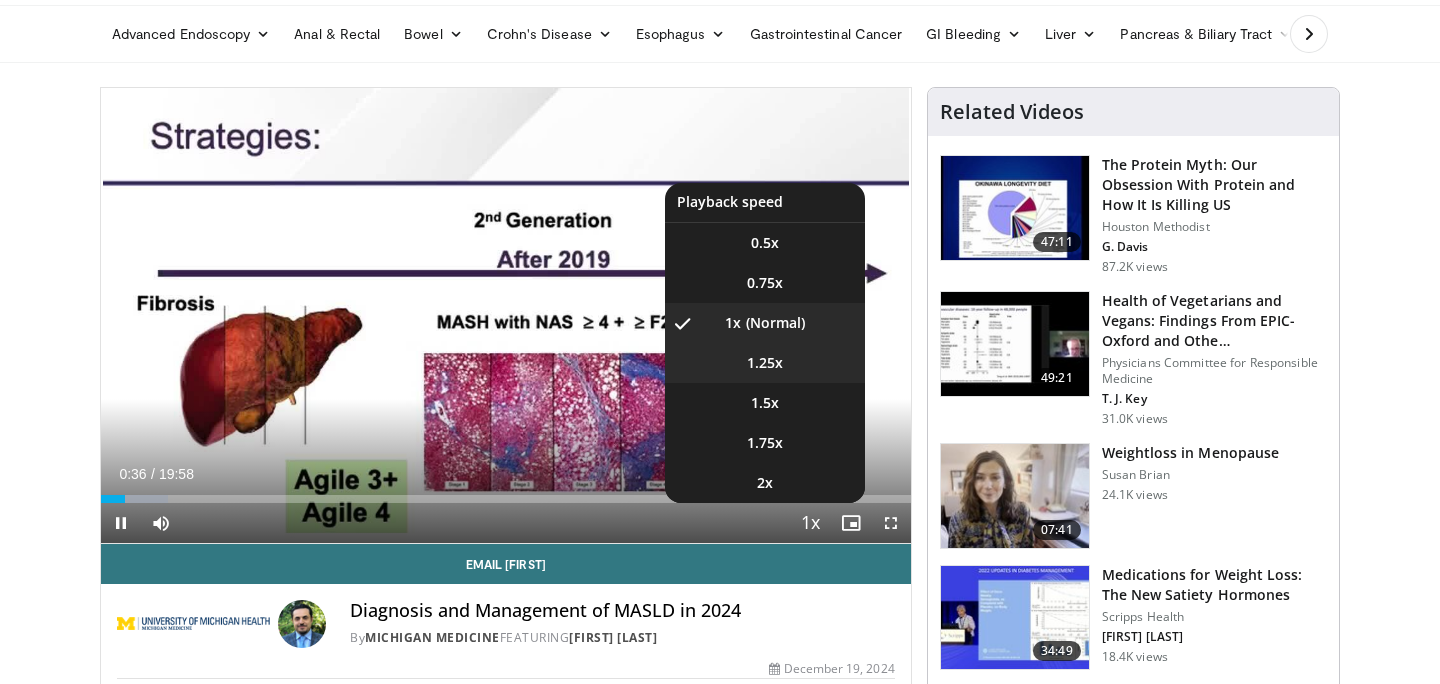 click on "1.25x" at bounding box center (765, 363) 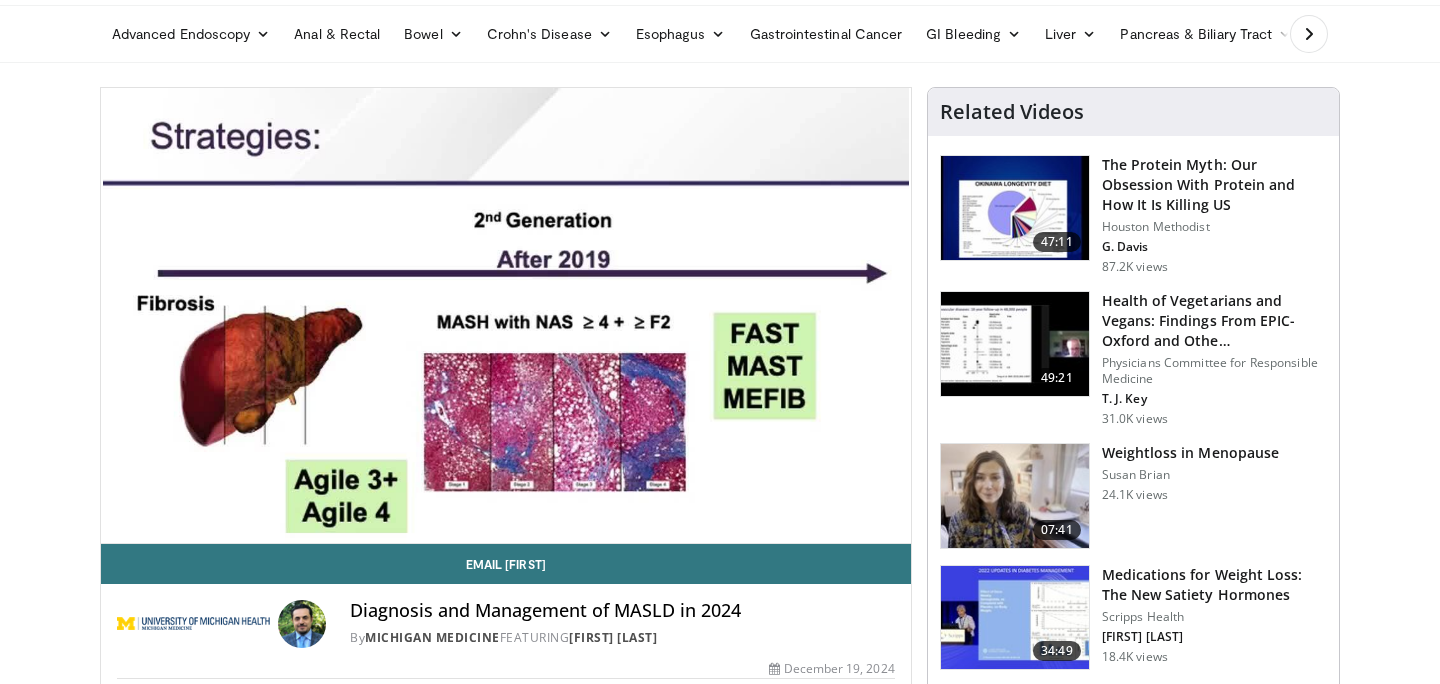 type 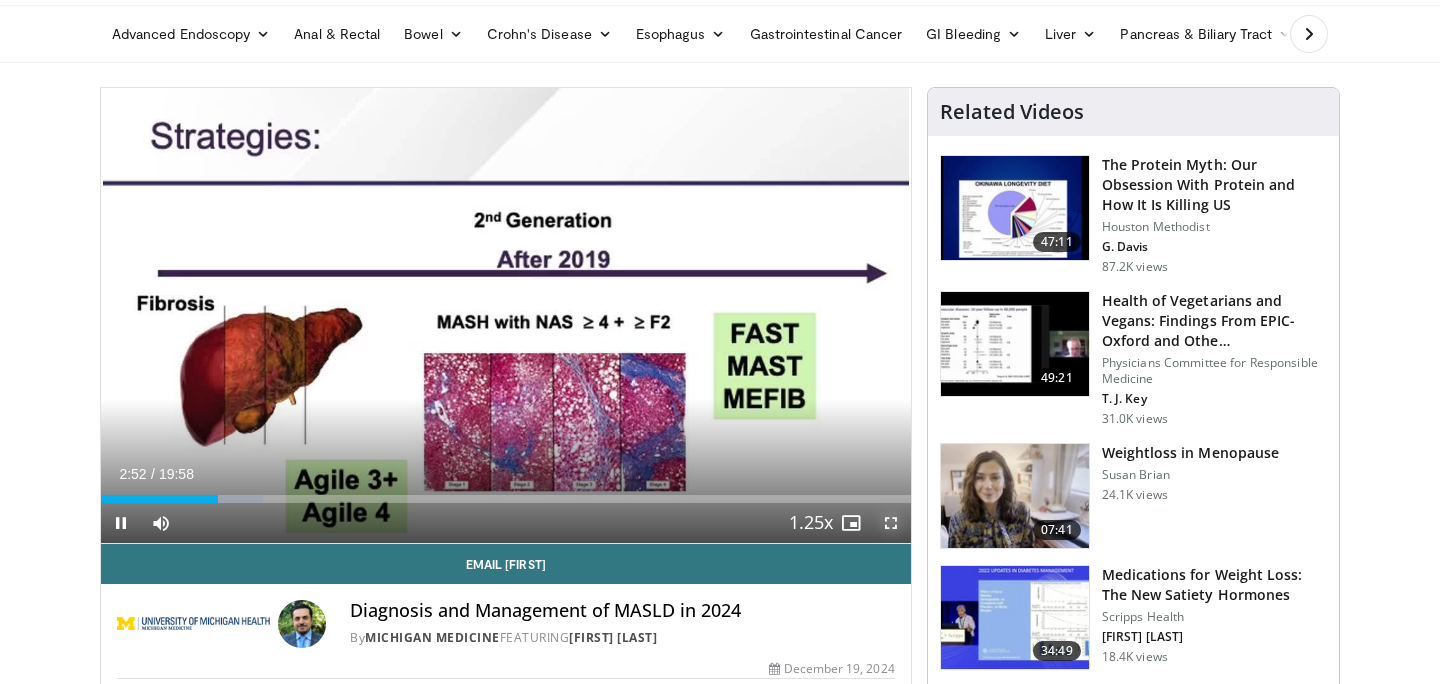 click at bounding box center [891, 523] 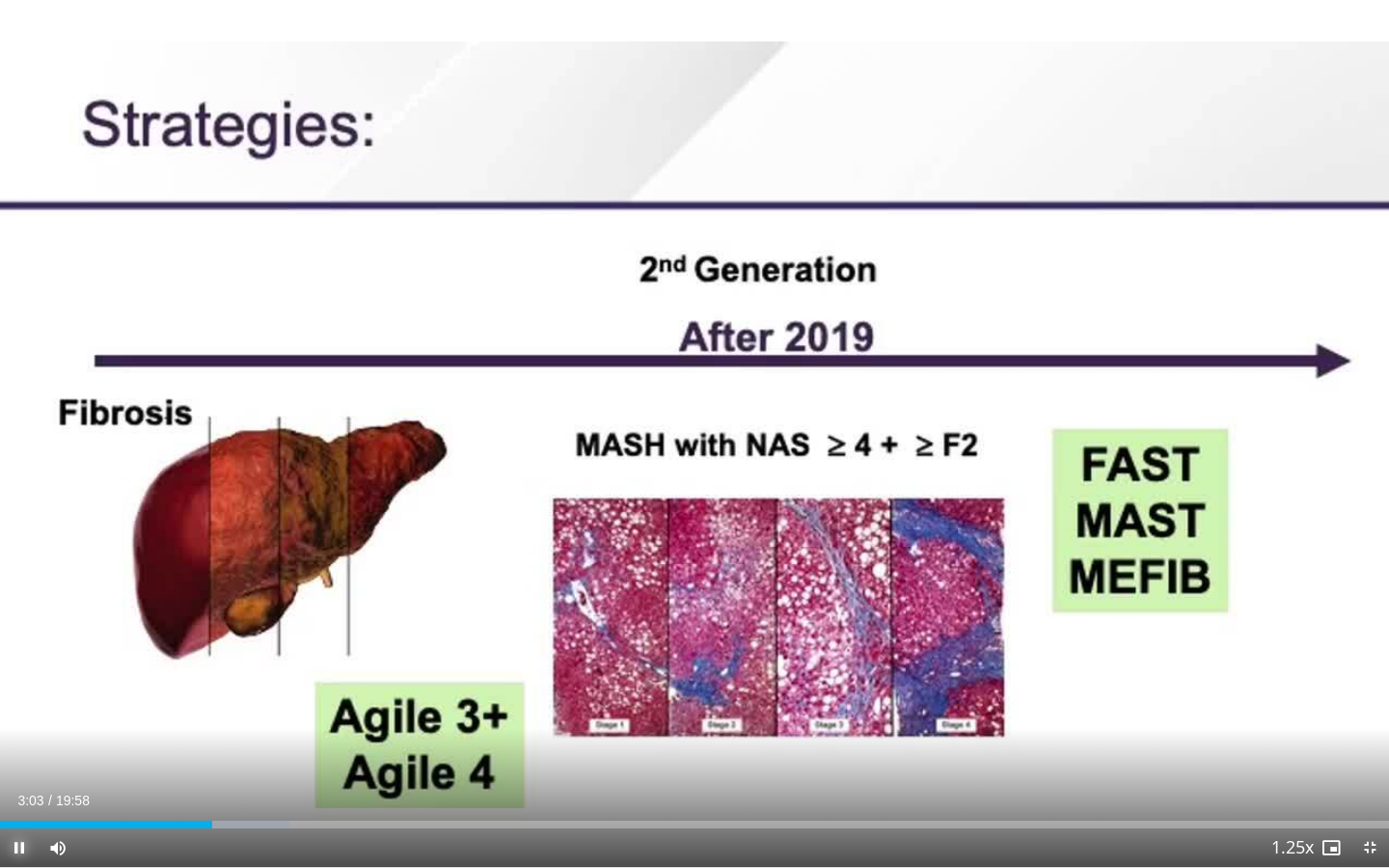 click at bounding box center (19, 848) 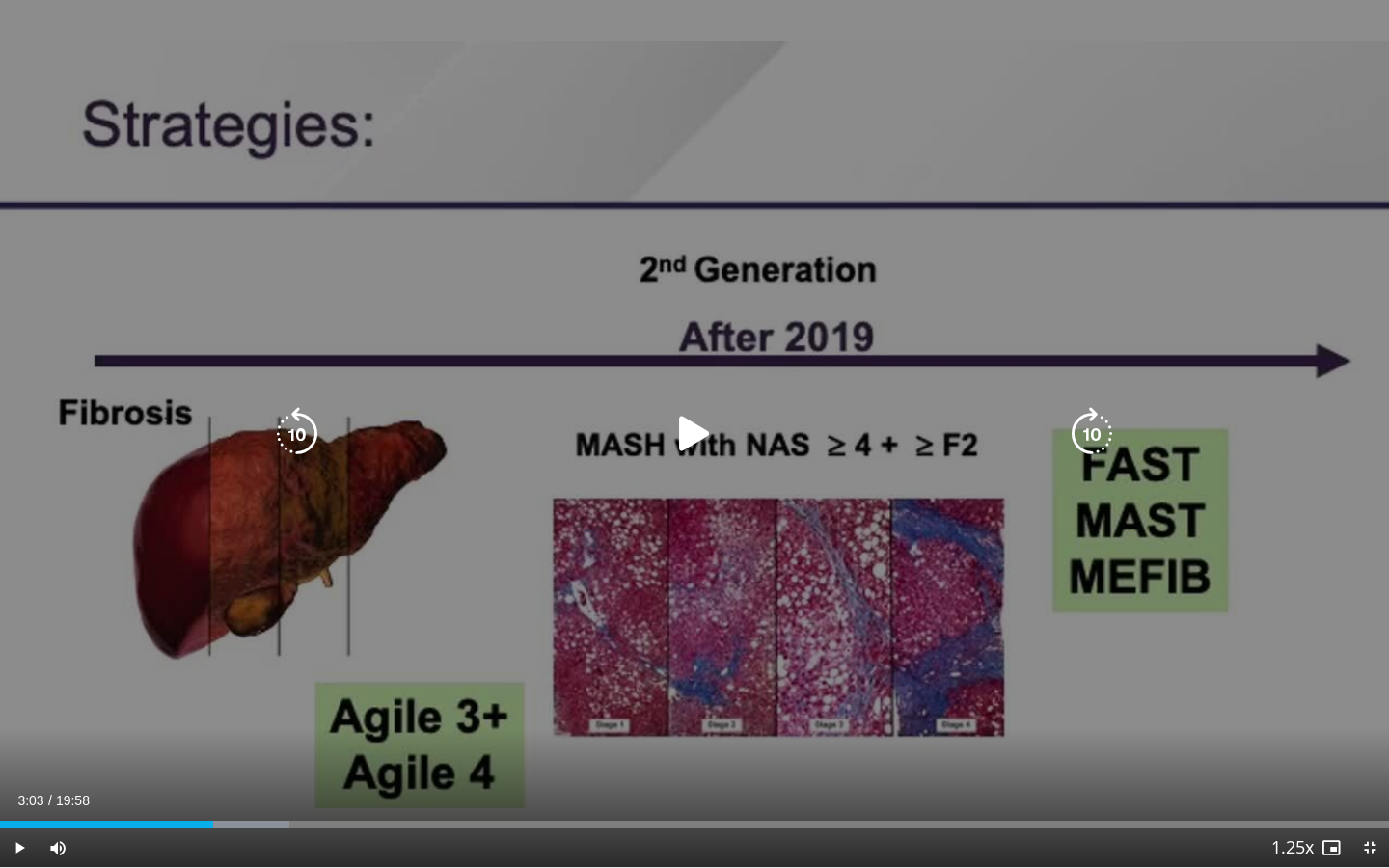 click at bounding box center (694, 434) 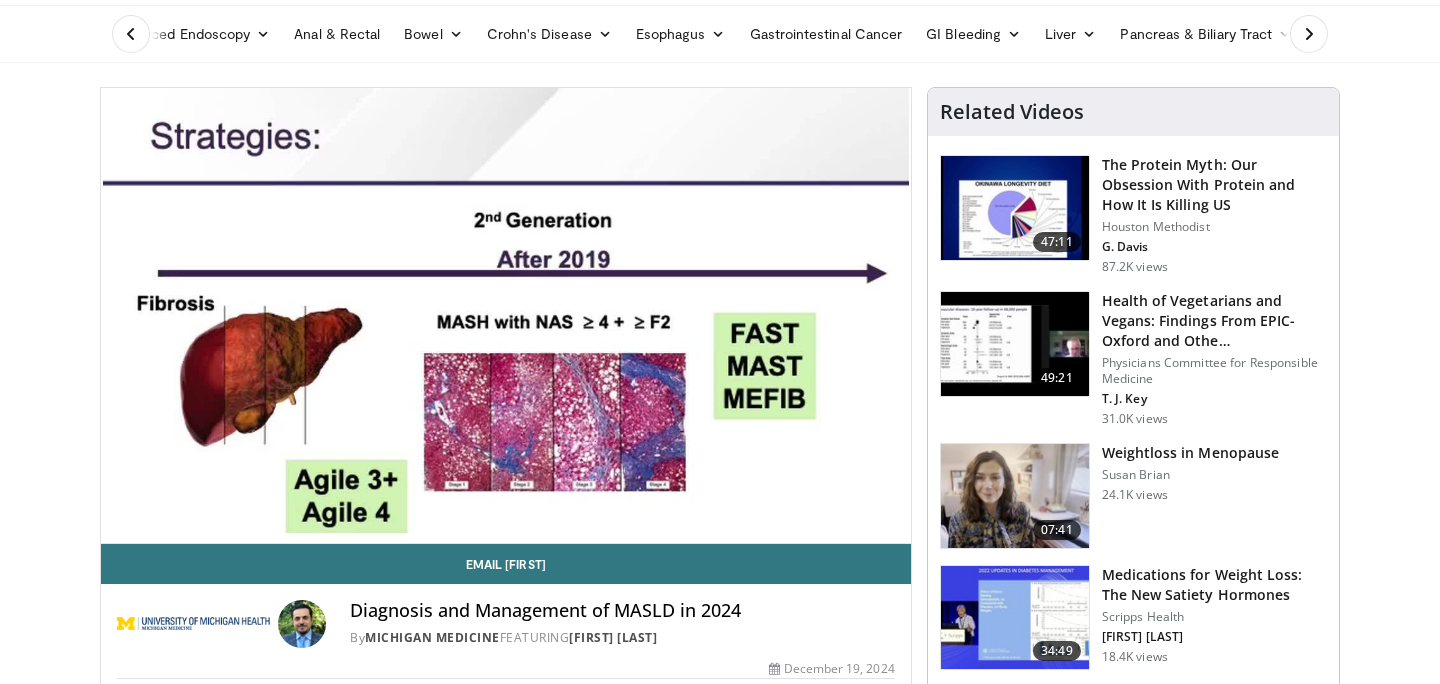 type 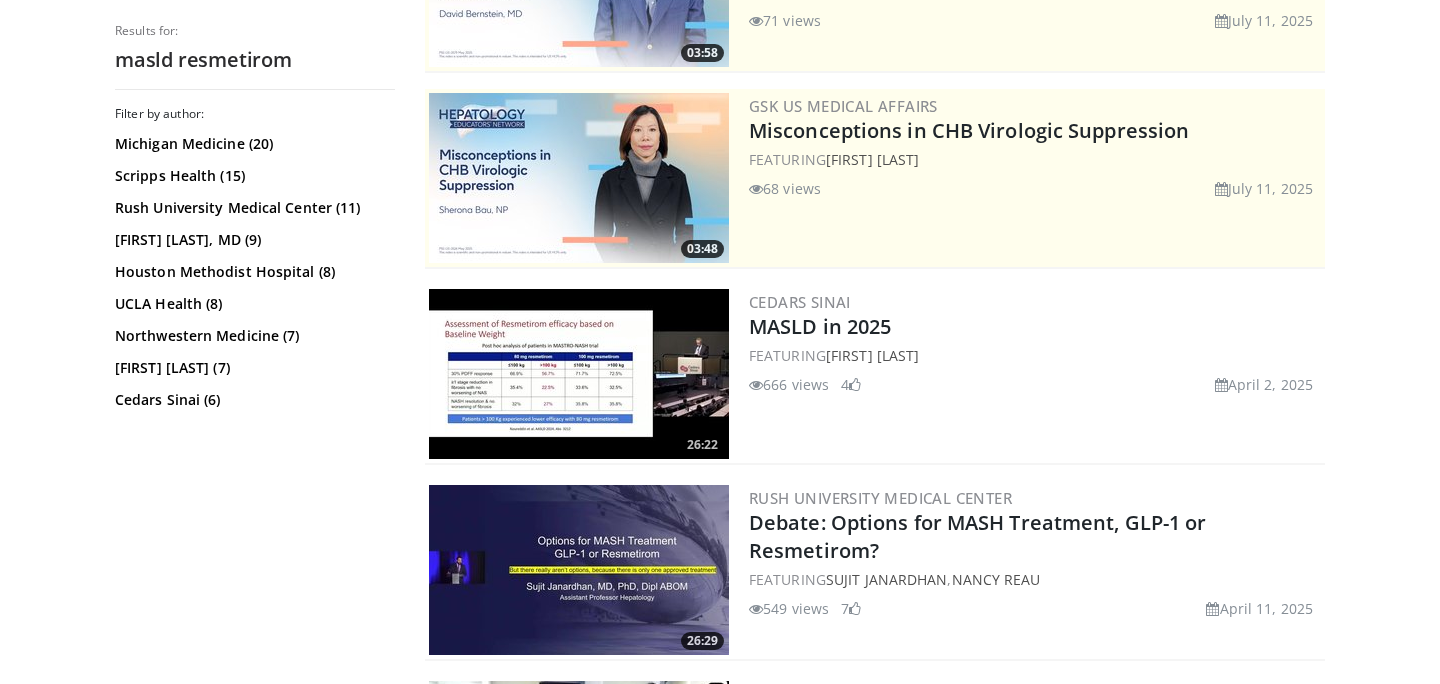scroll, scrollTop: 313, scrollLeft: 0, axis: vertical 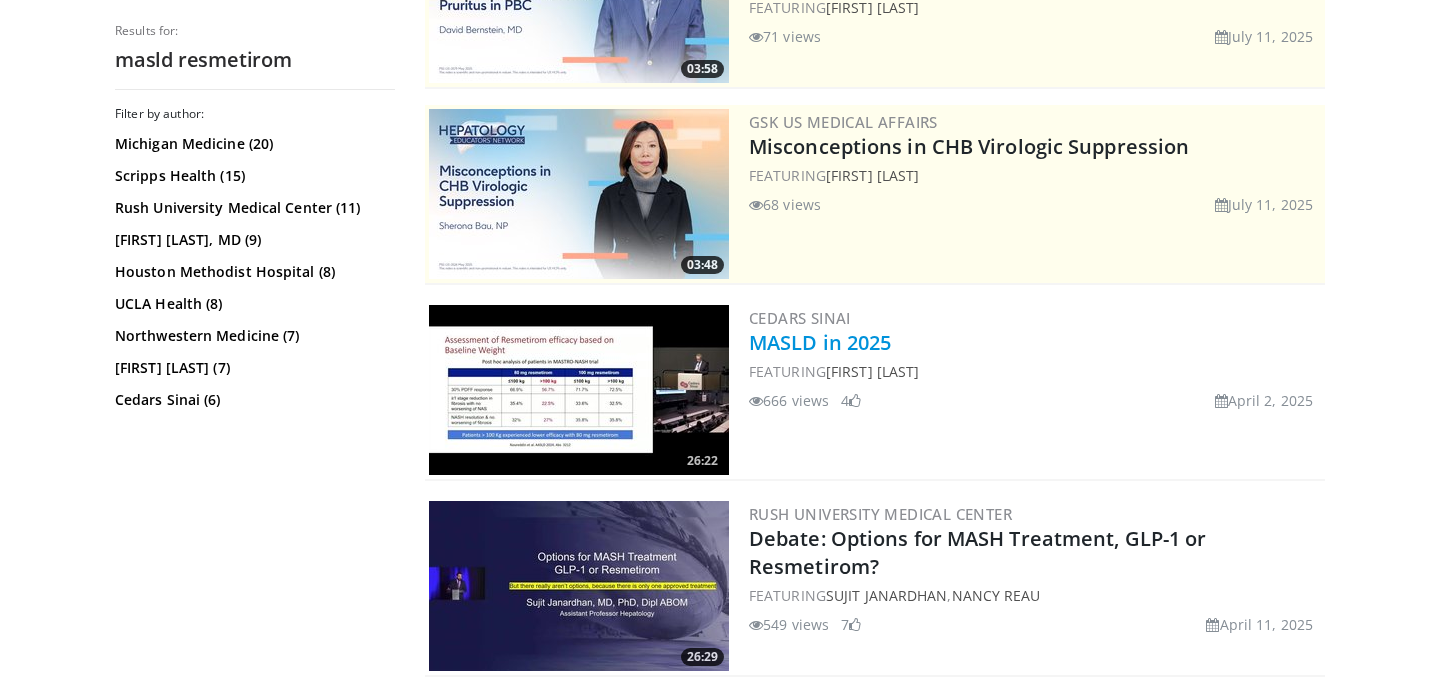 click on "MASLD in 2025" at bounding box center [820, 342] 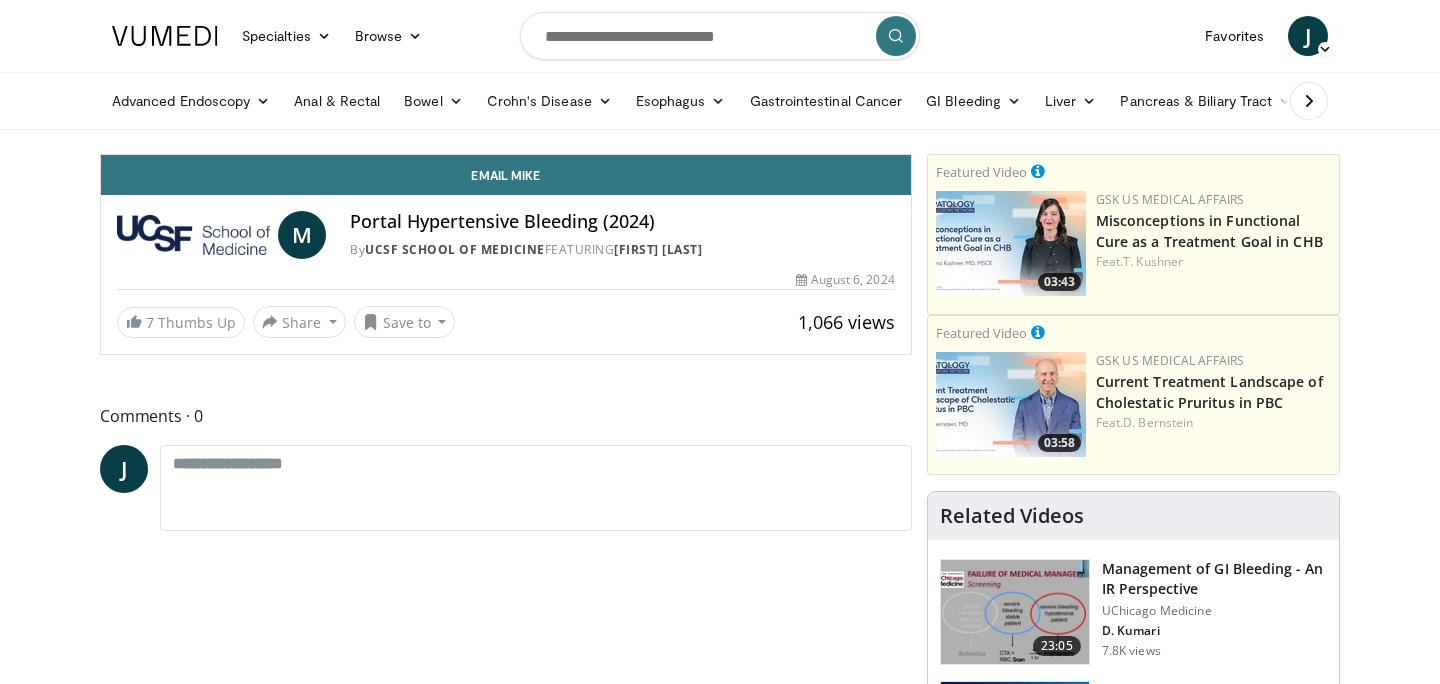 scroll, scrollTop: 0, scrollLeft: 0, axis: both 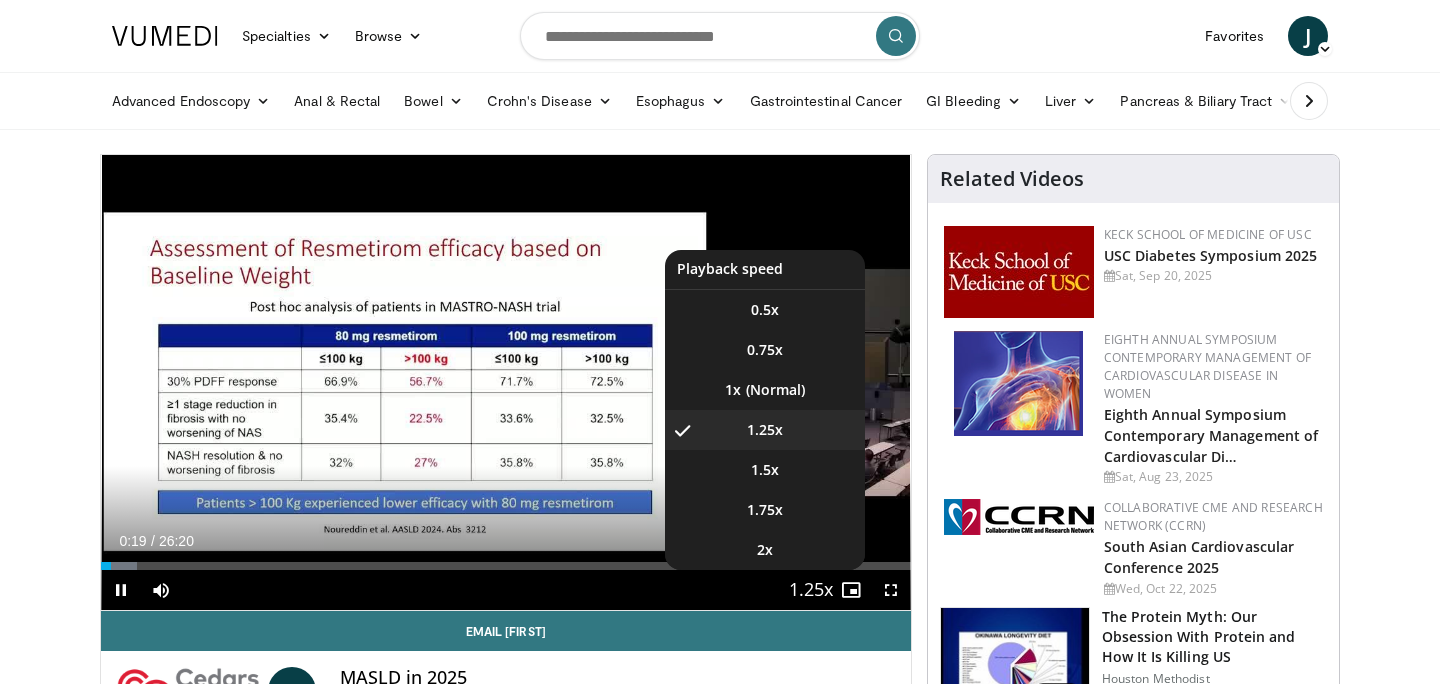 click at bounding box center [811, 591] 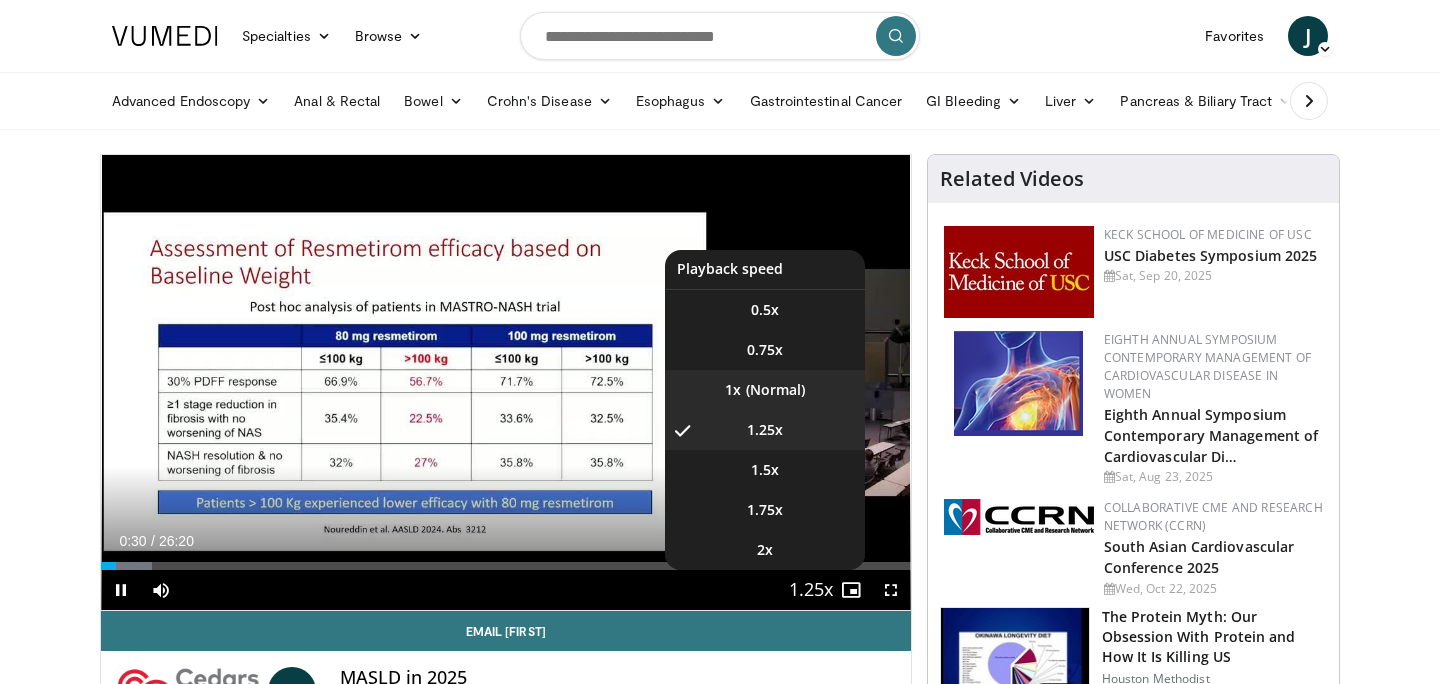 click on "1x" at bounding box center (765, 390) 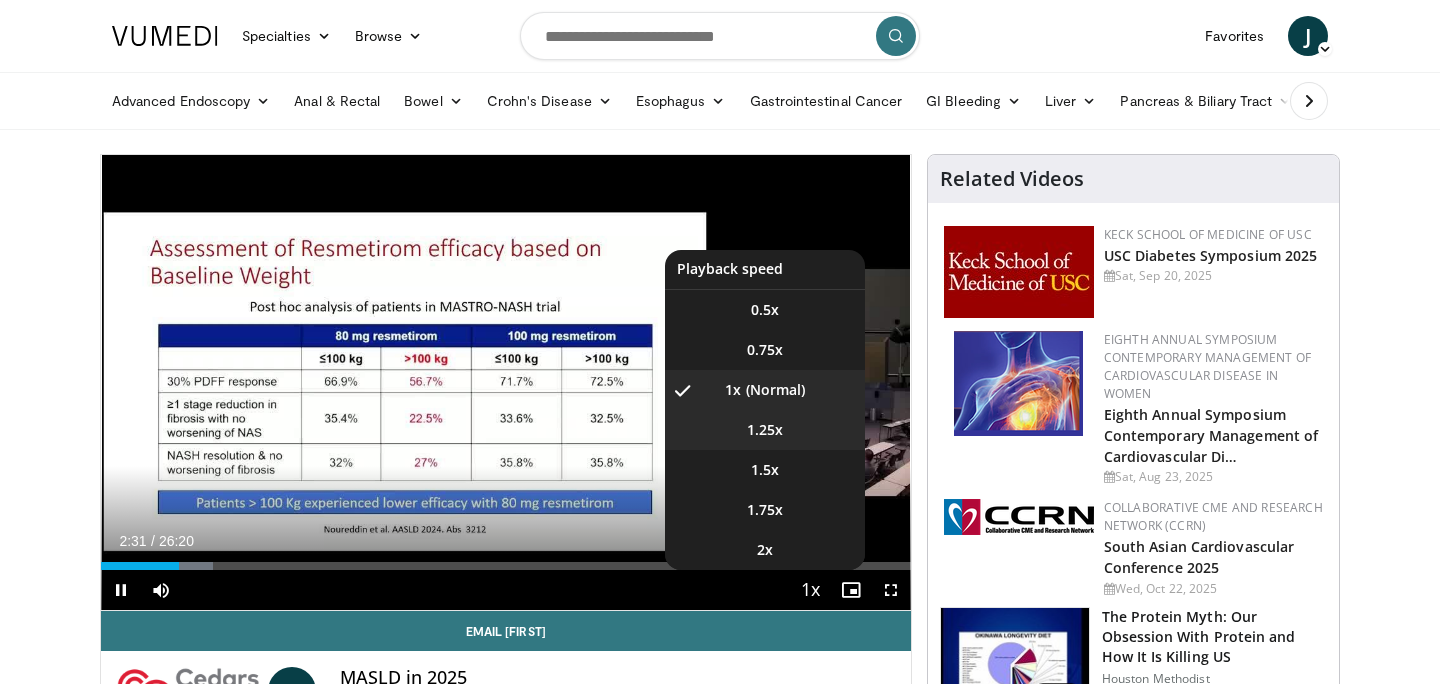 click on "1.25x" at bounding box center (765, 430) 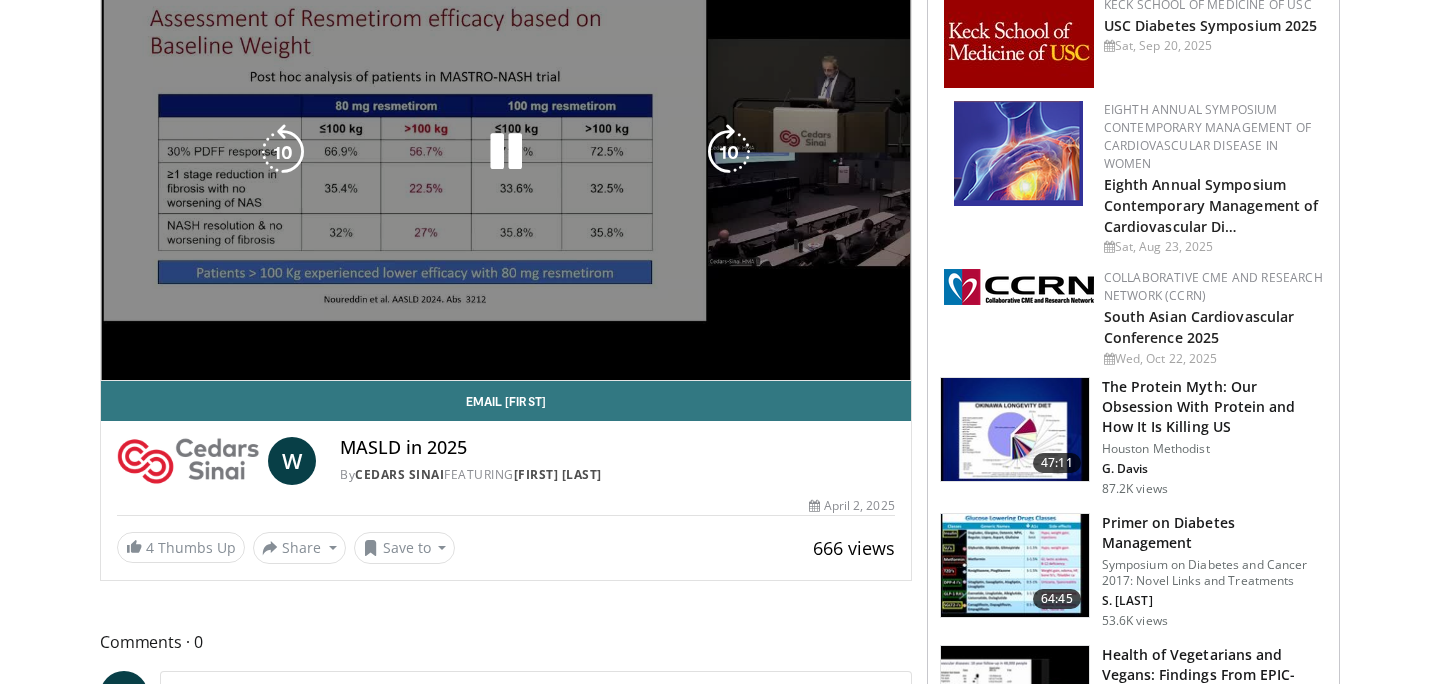 scroll, scrollTop: 233, scrollLeft: 0, axis: vertical 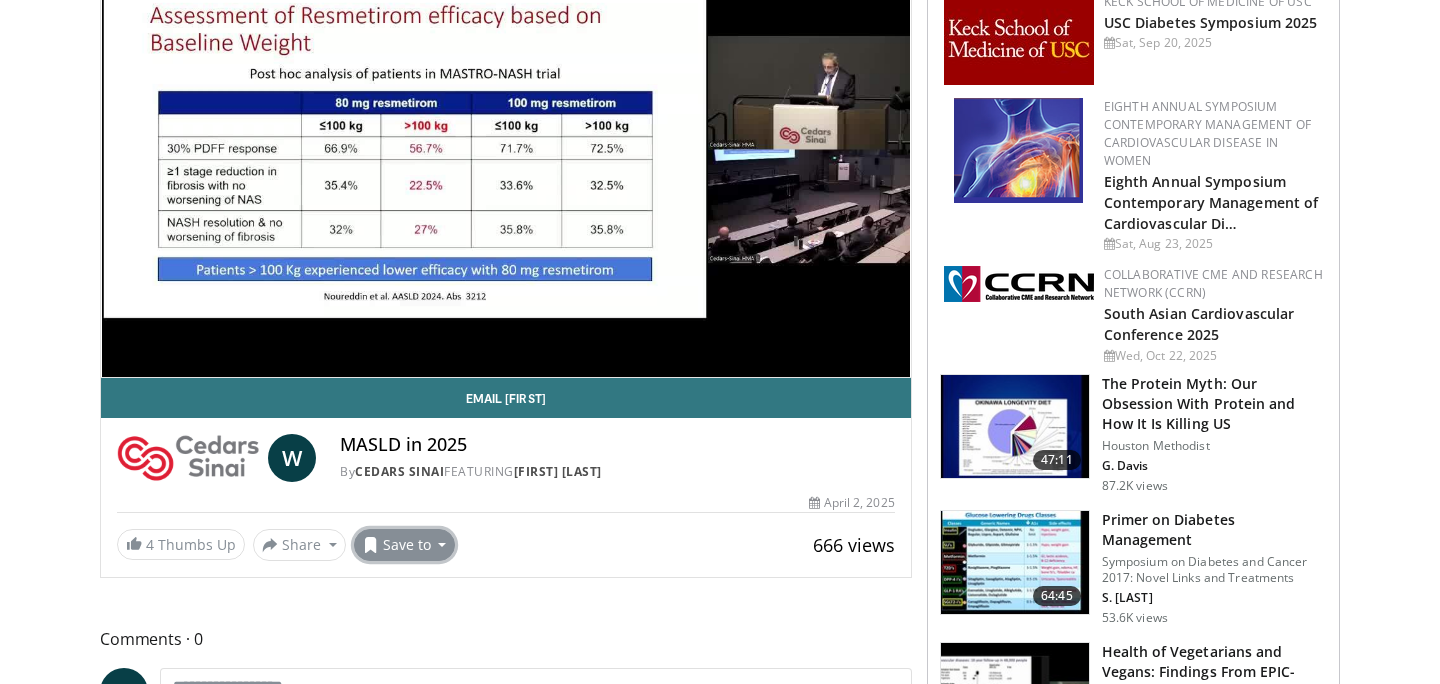 click on "Save to" at bounding box center [405, 545] 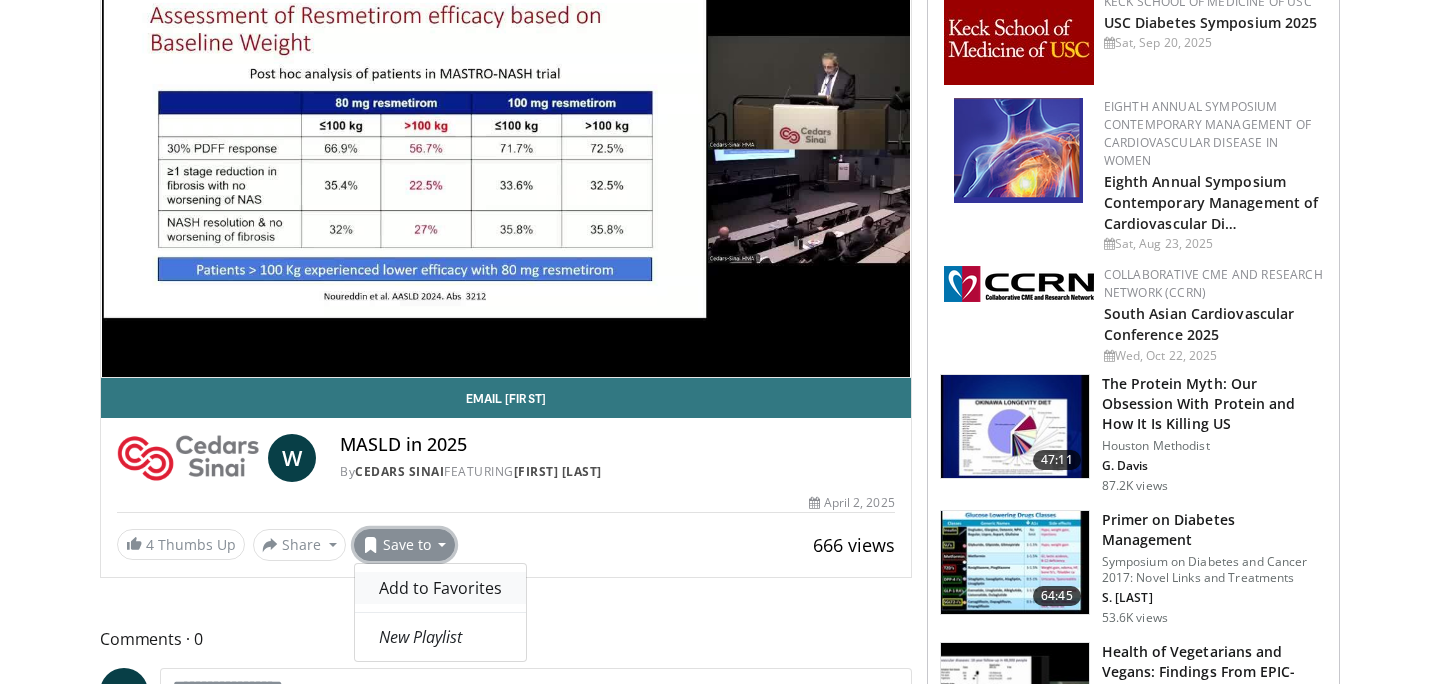 click on "Add to Favorites" at bounding box center [440, 588] 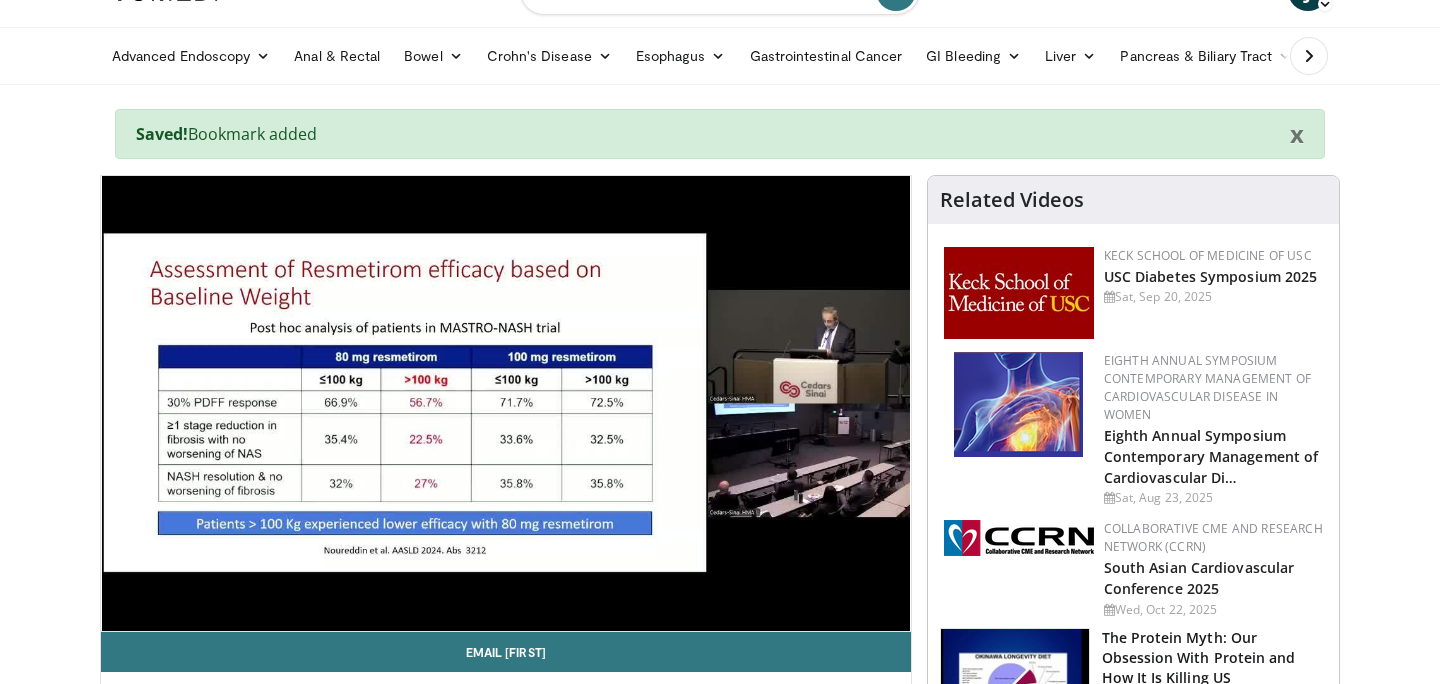 scroll, scrollTop: 0, scrollLeft: 0, axis: both 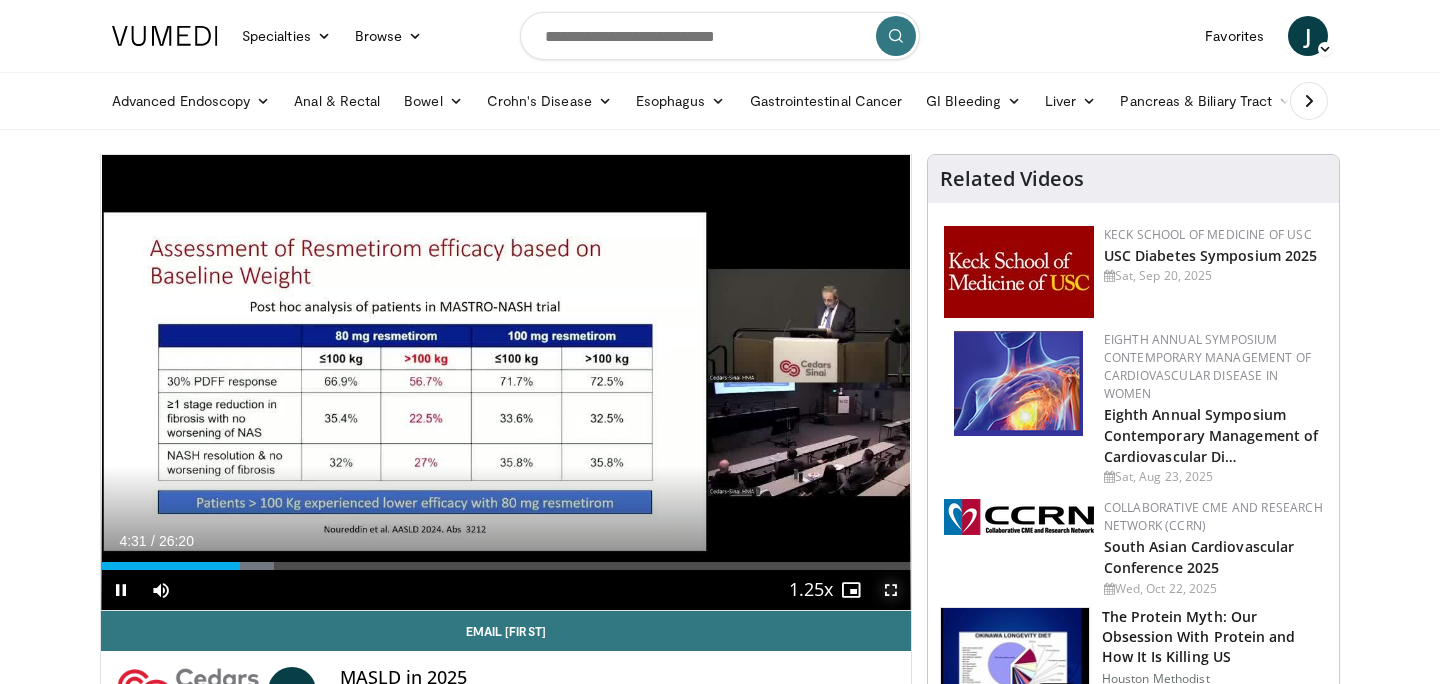 click at bounding box center [891, 590] 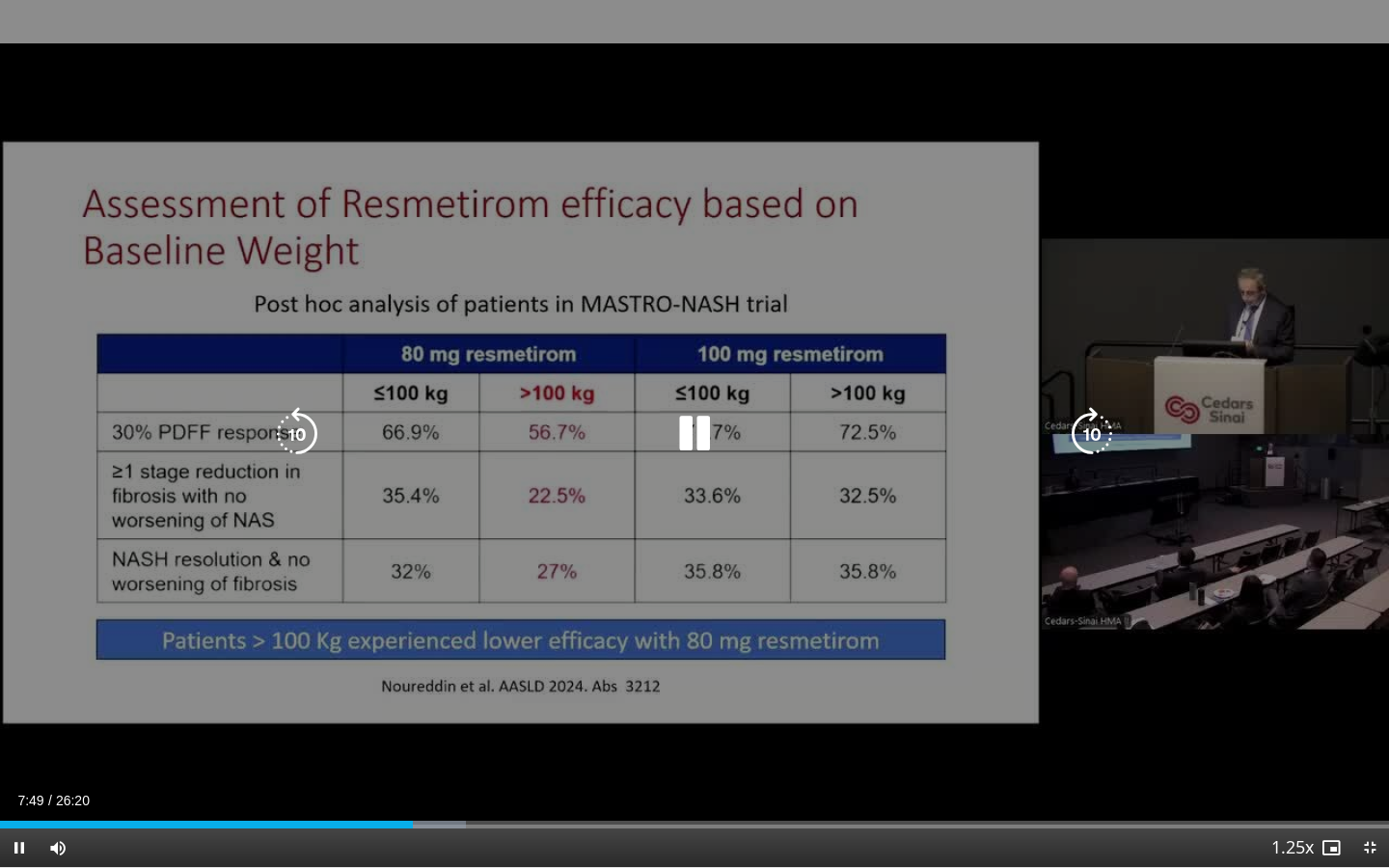 click at bounding box center [694, 434] 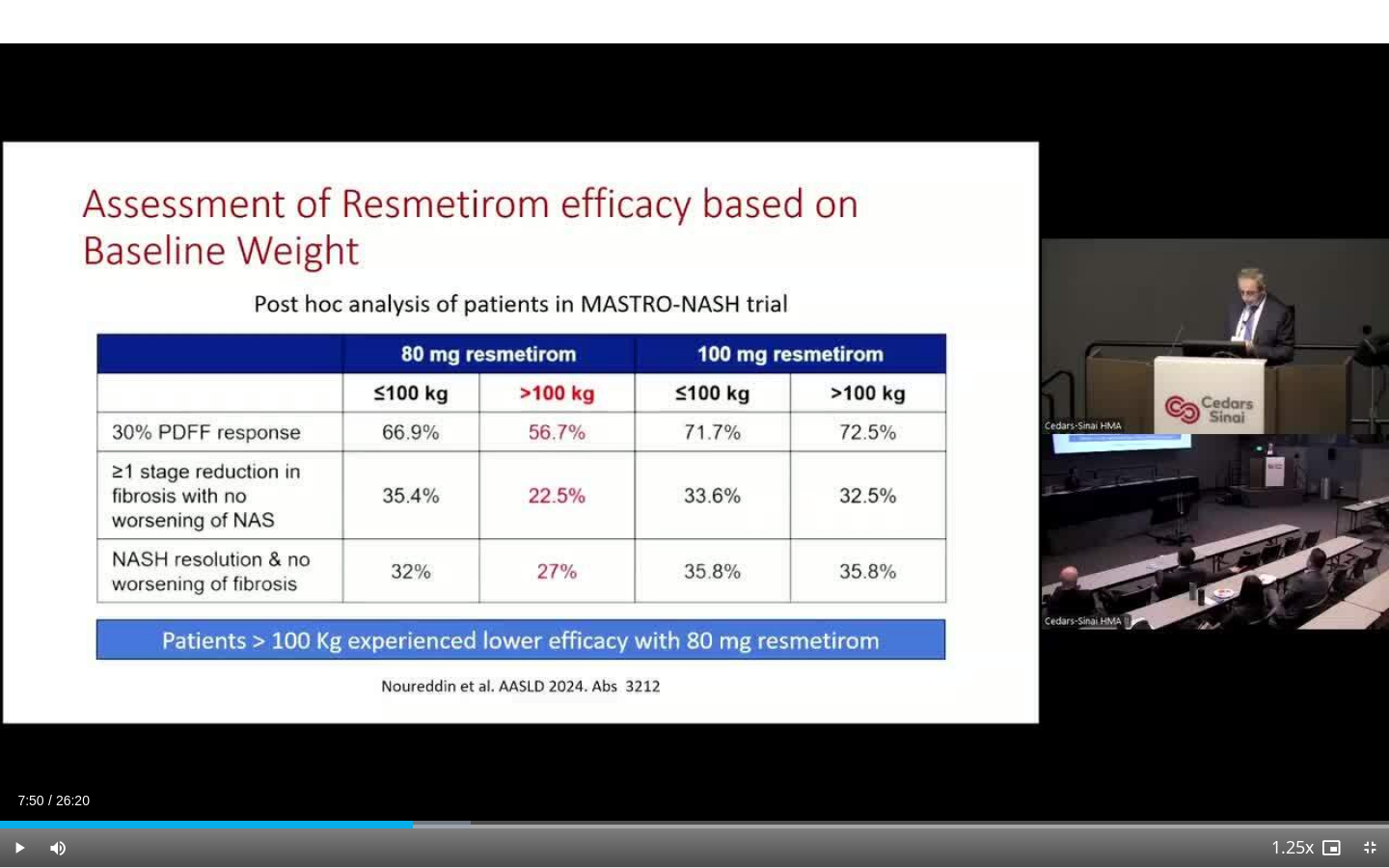 type 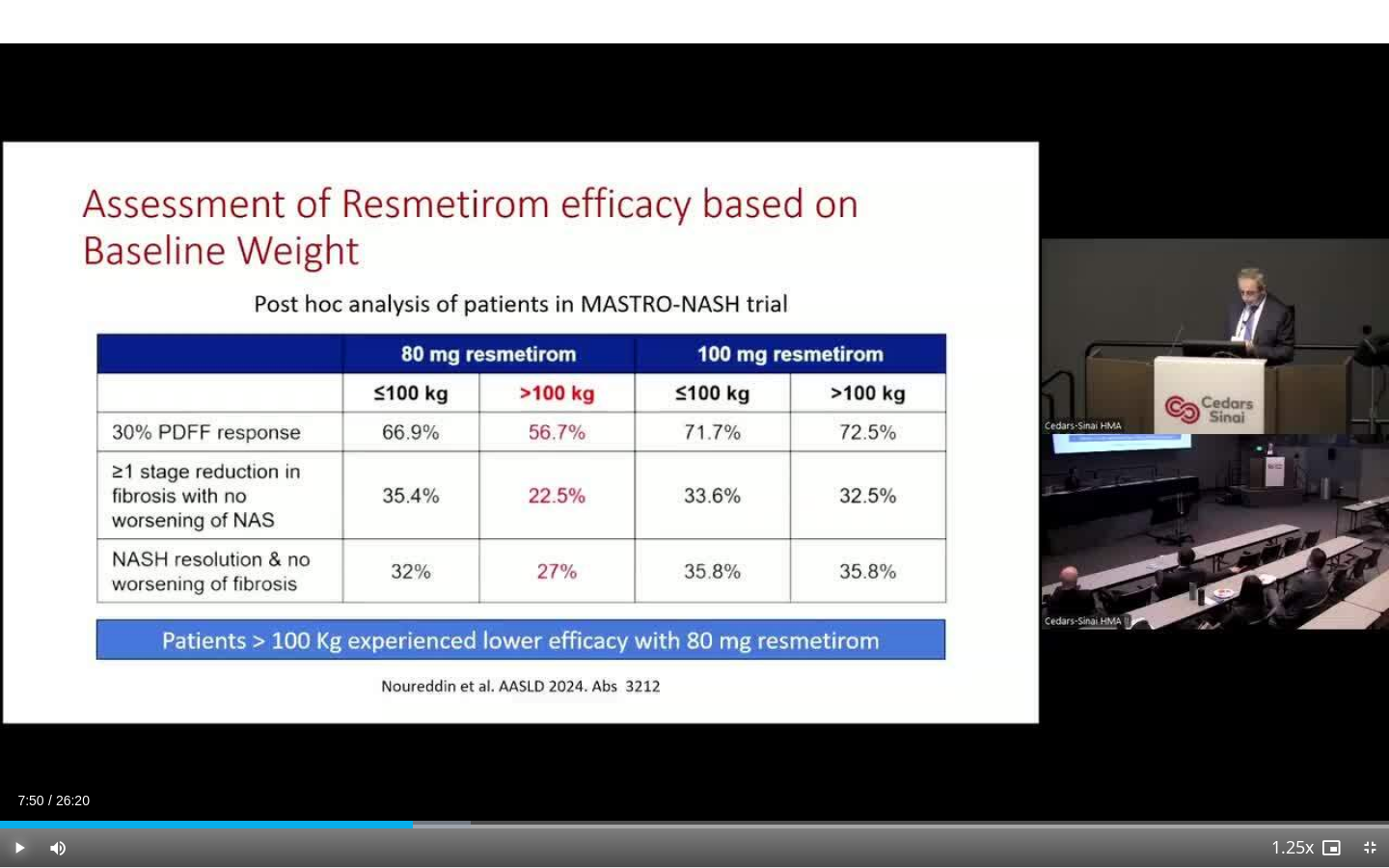 click at bounding box center (19, 848) 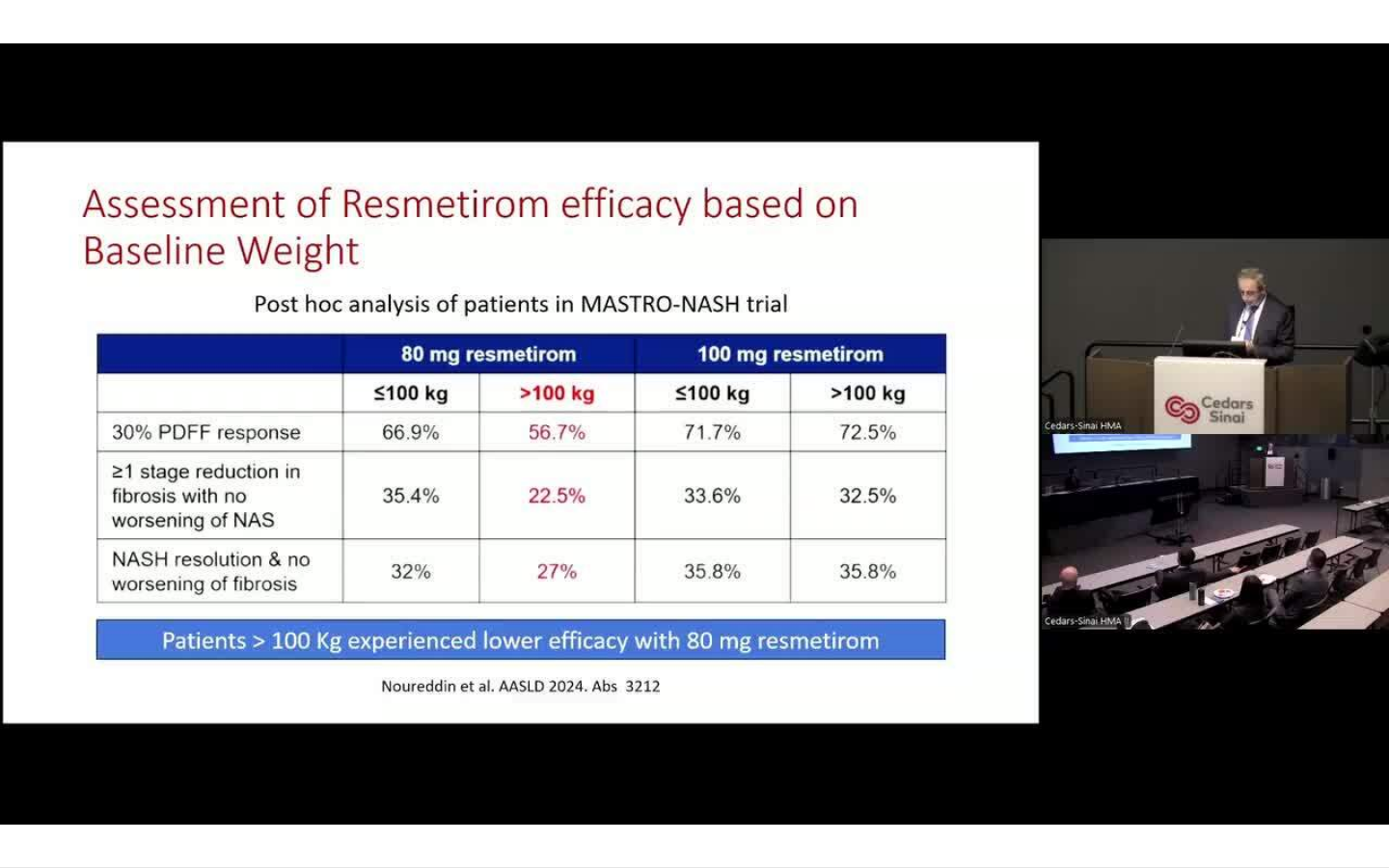 type 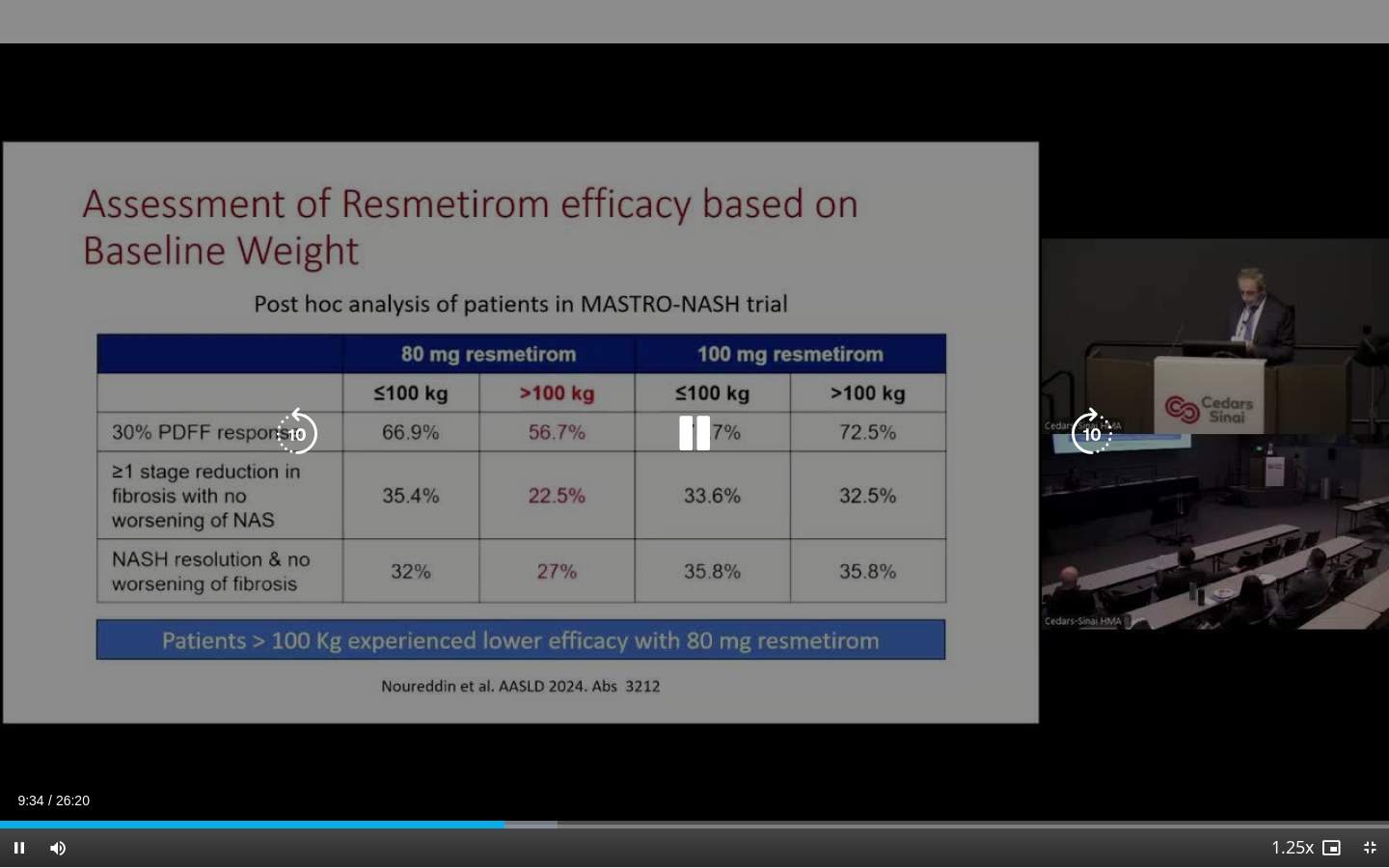 click at bounding box center [297, 434] 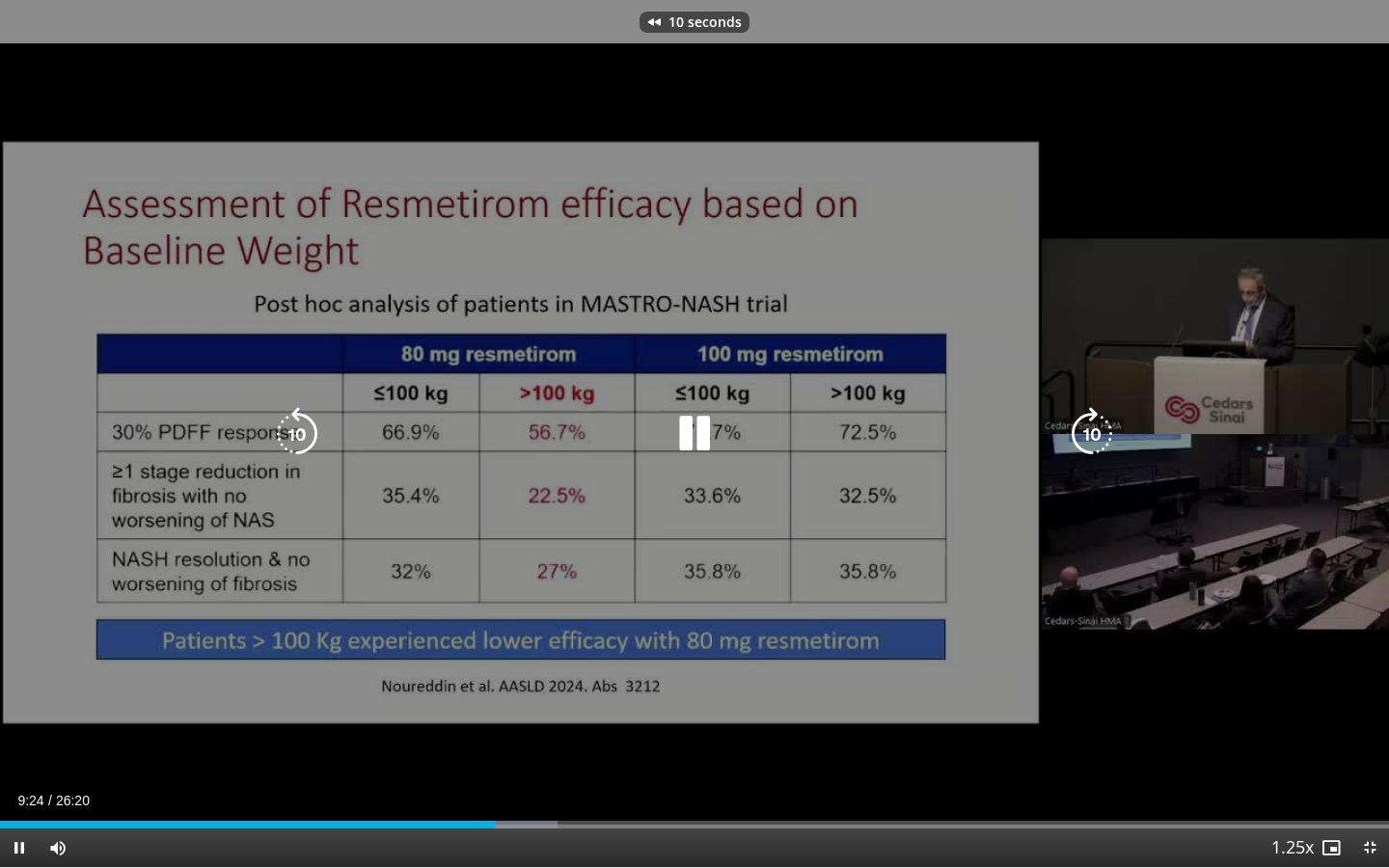 click at bounding box center (297, 434) 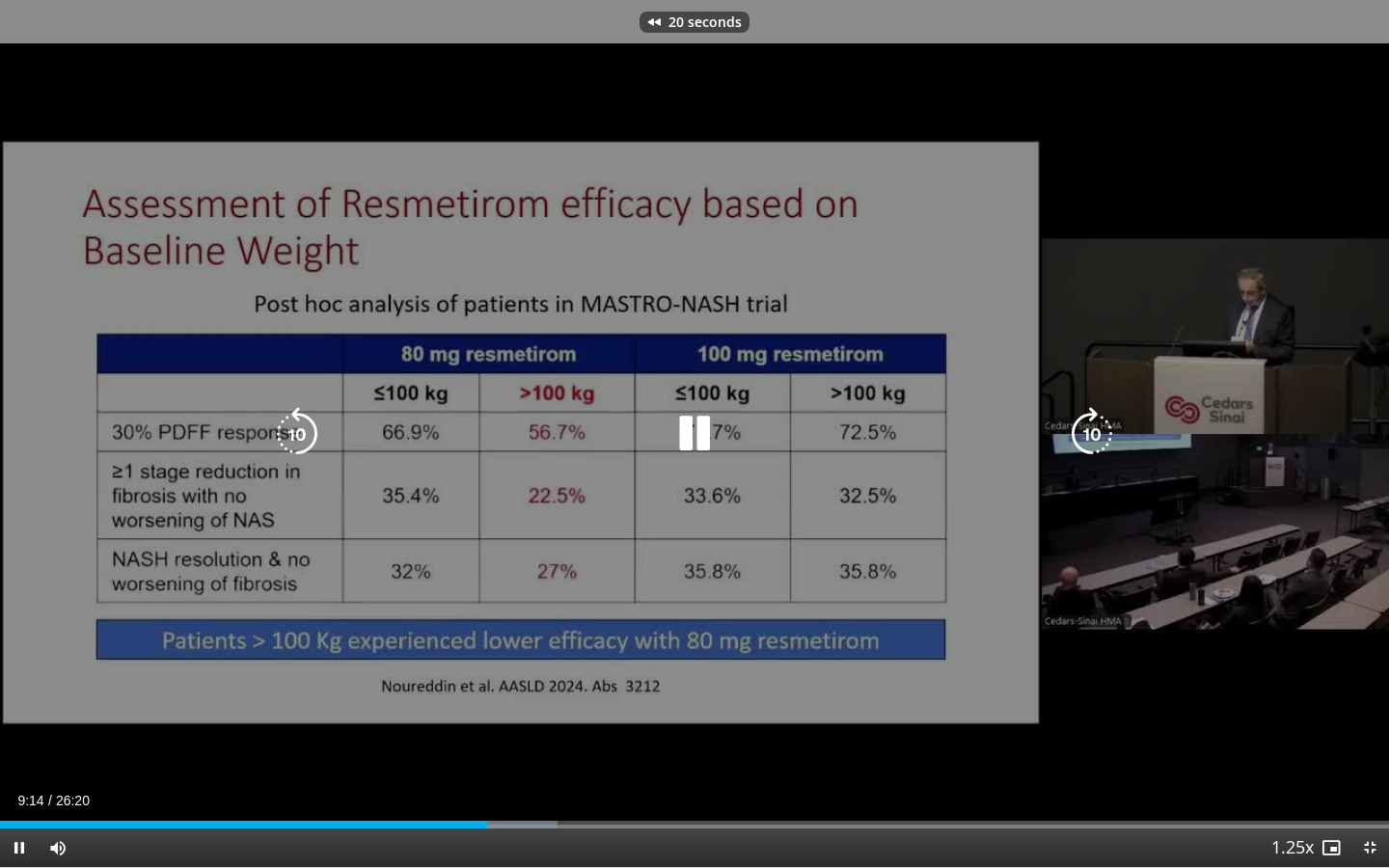 click at bounding box center [297, 434] 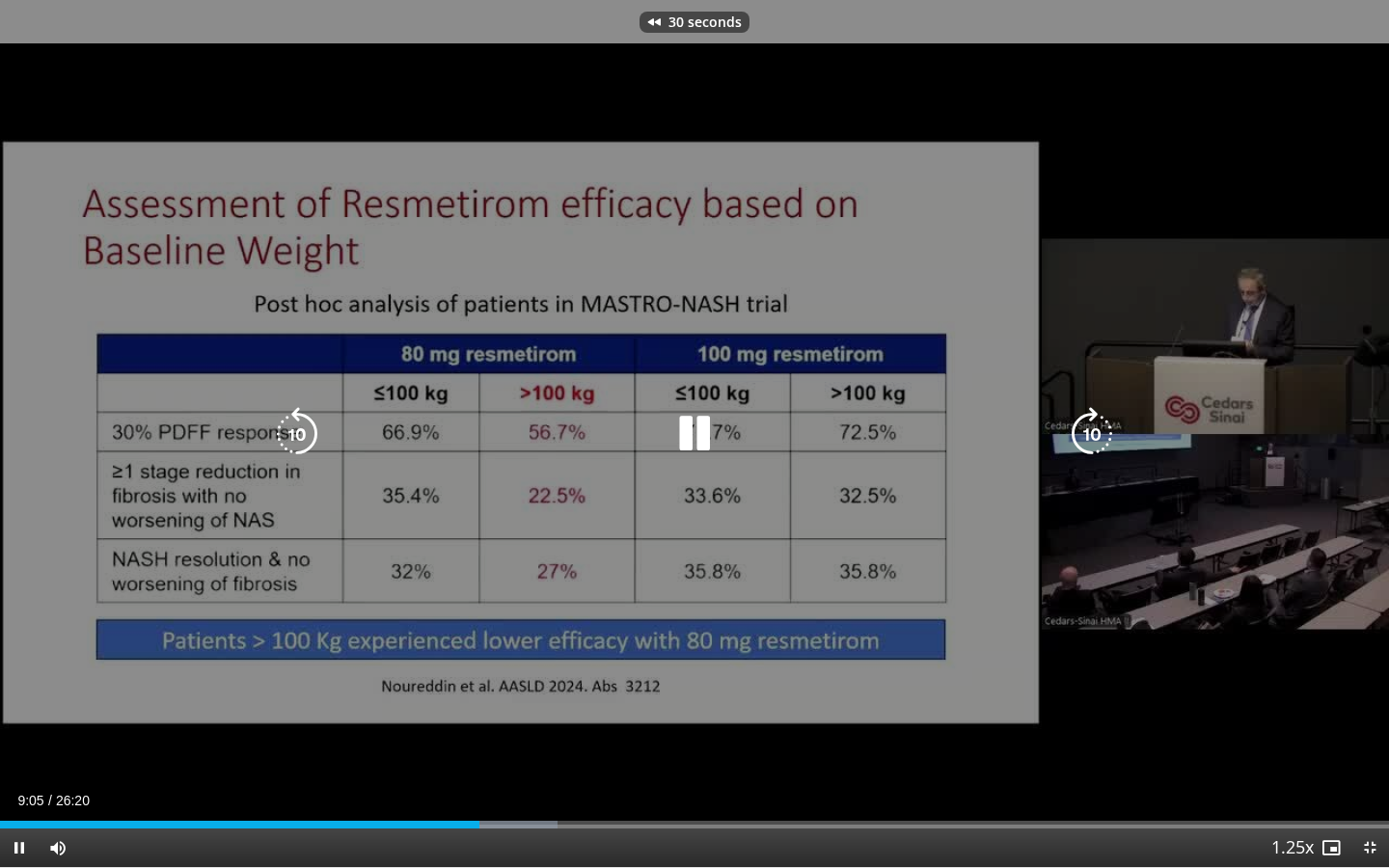 click at bounding box center (297, 434) 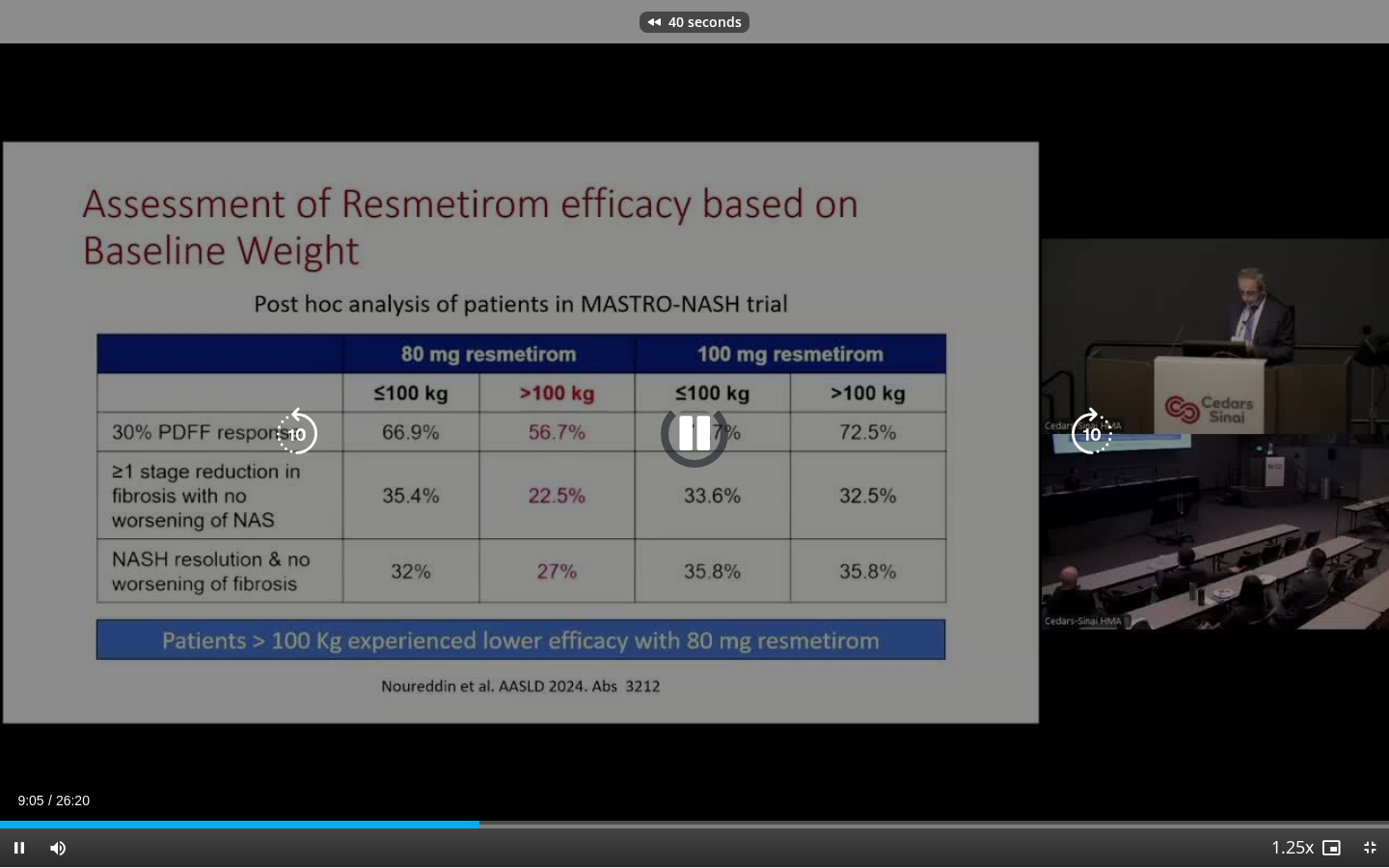 click at bounding box center [297, 434] 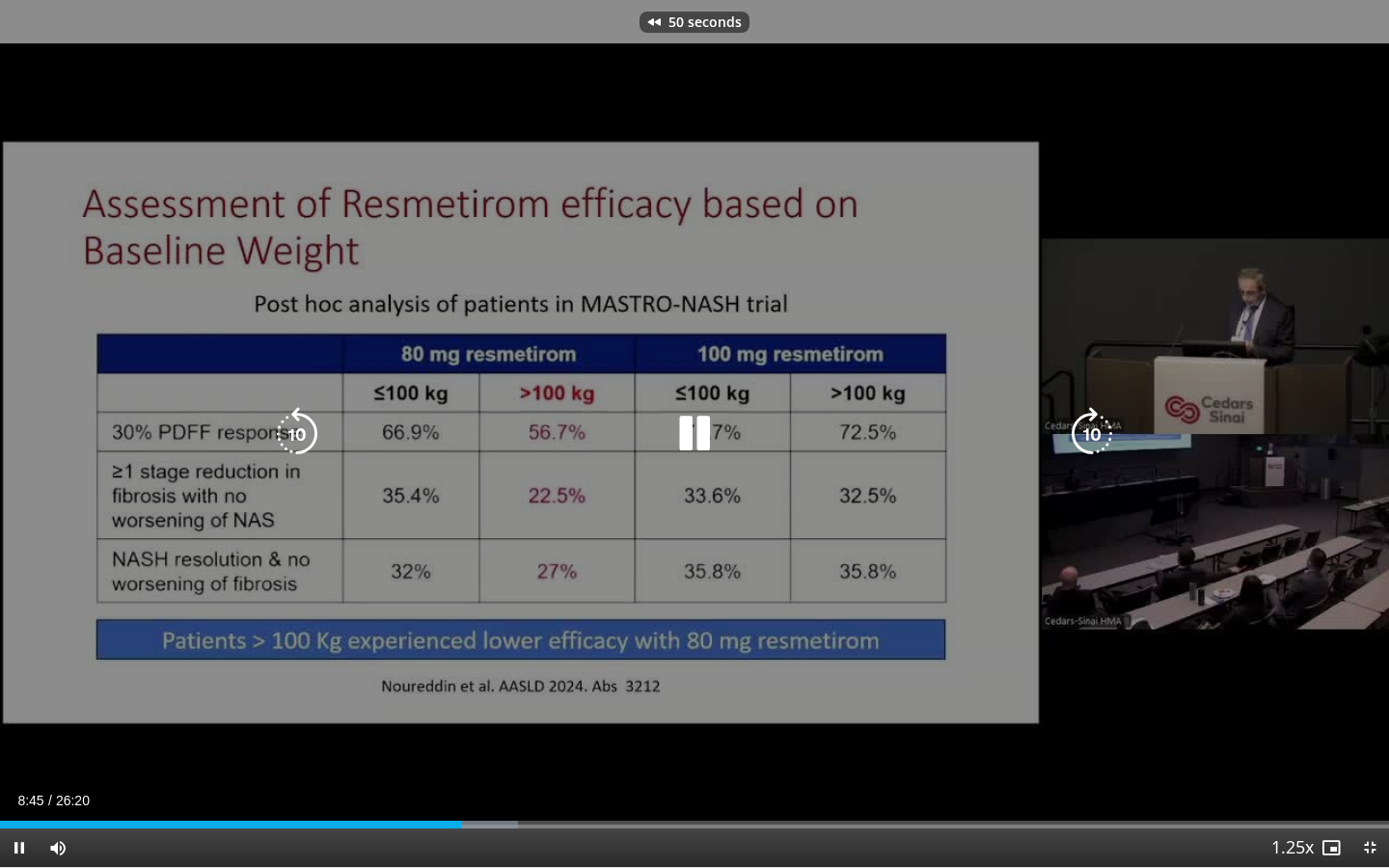 click at bounding box center [297, 434] 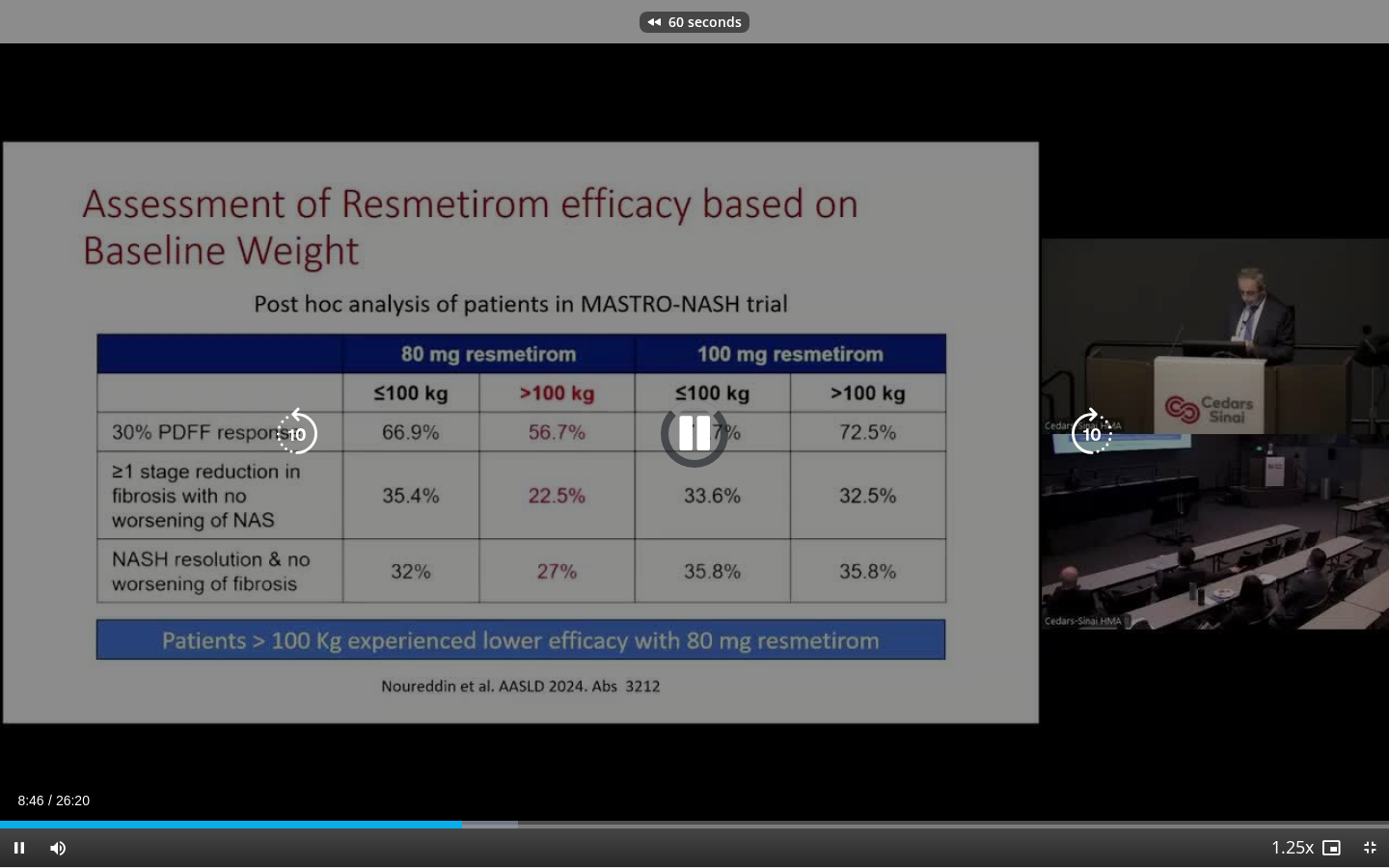 click at bounding box center (297, 434) 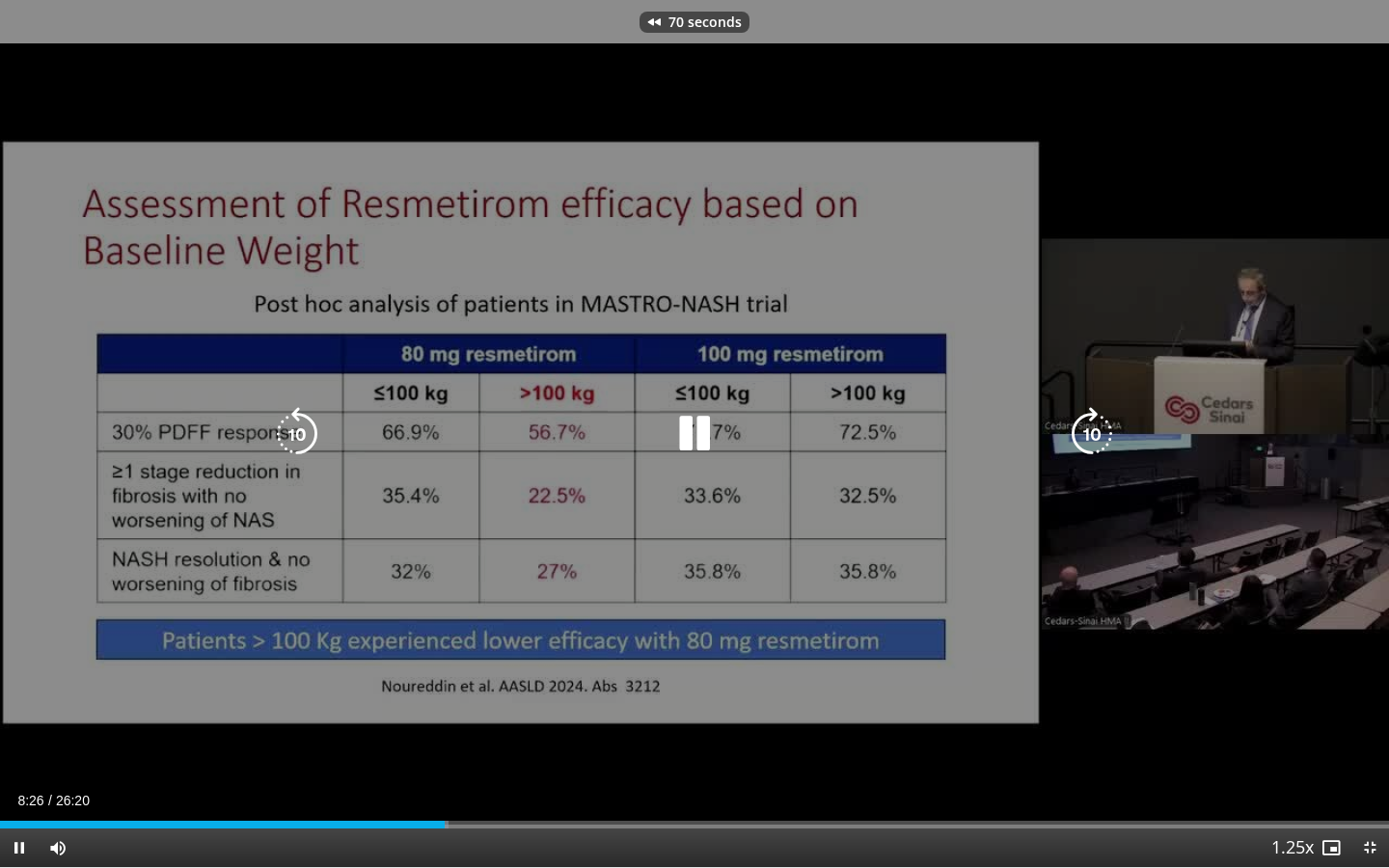 click at bounding box center [297, 434] 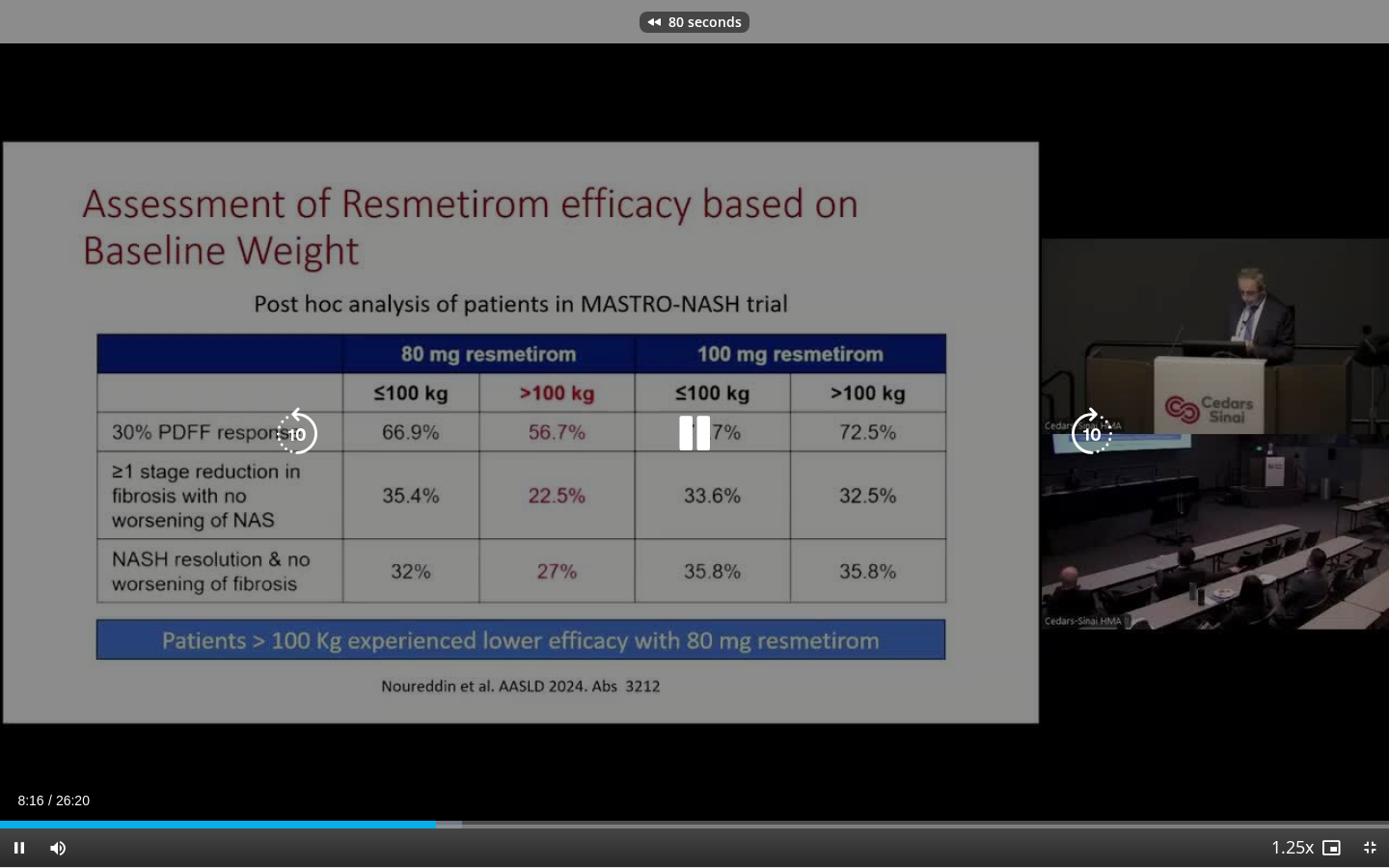 click at bounding box center (297, 434) 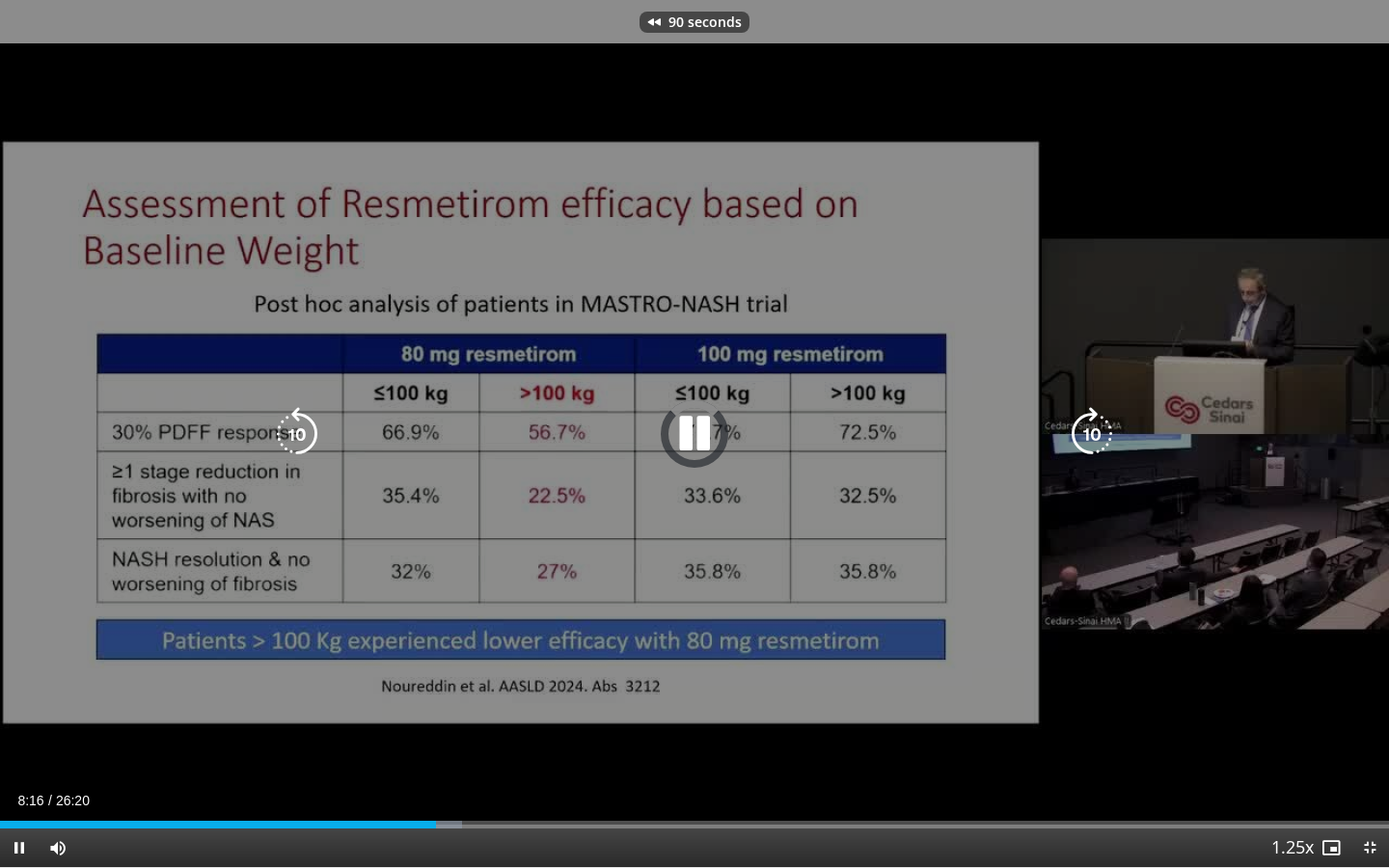 click at bounding box center [297, 434] 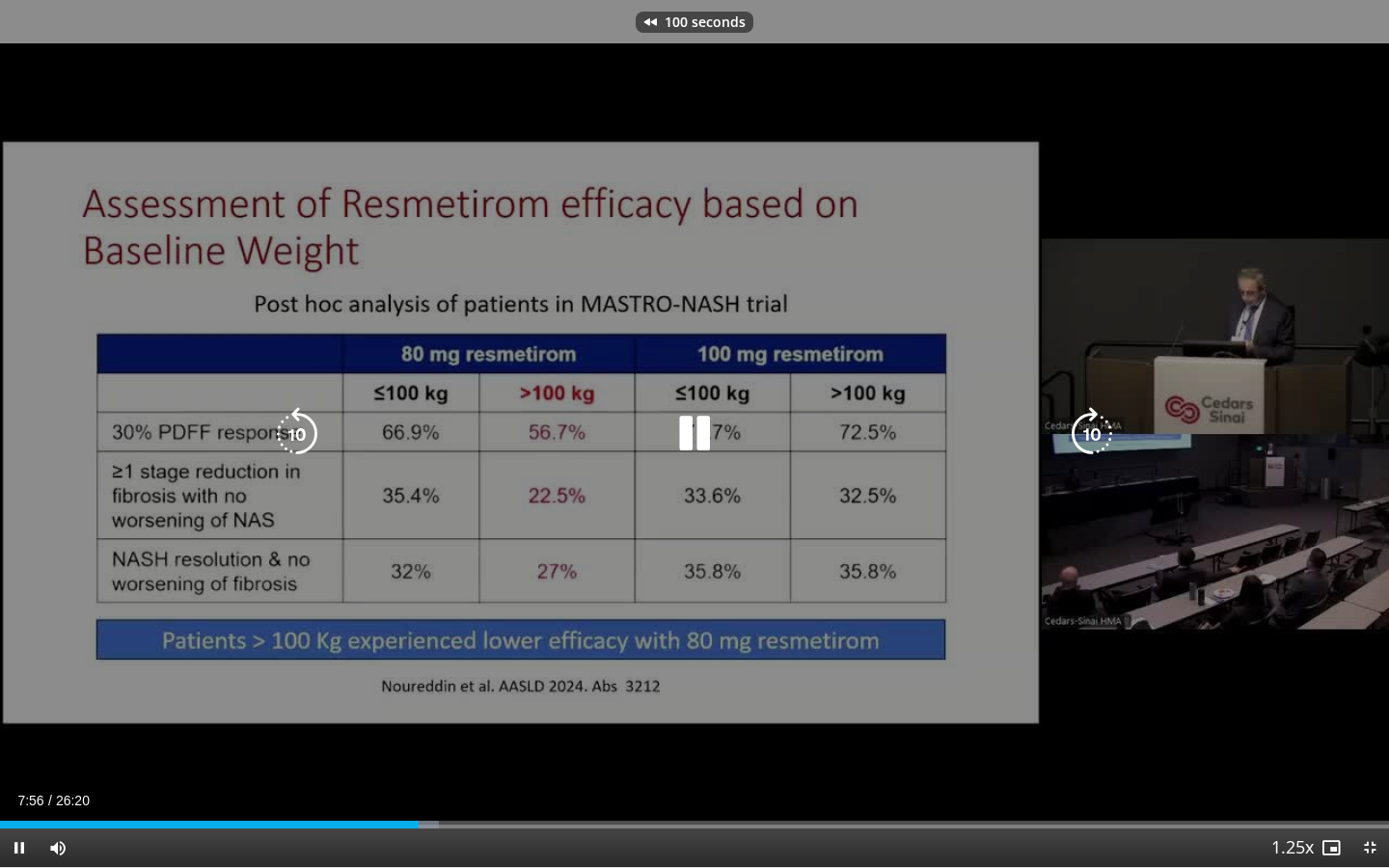 click at bounding box center (297, 434) 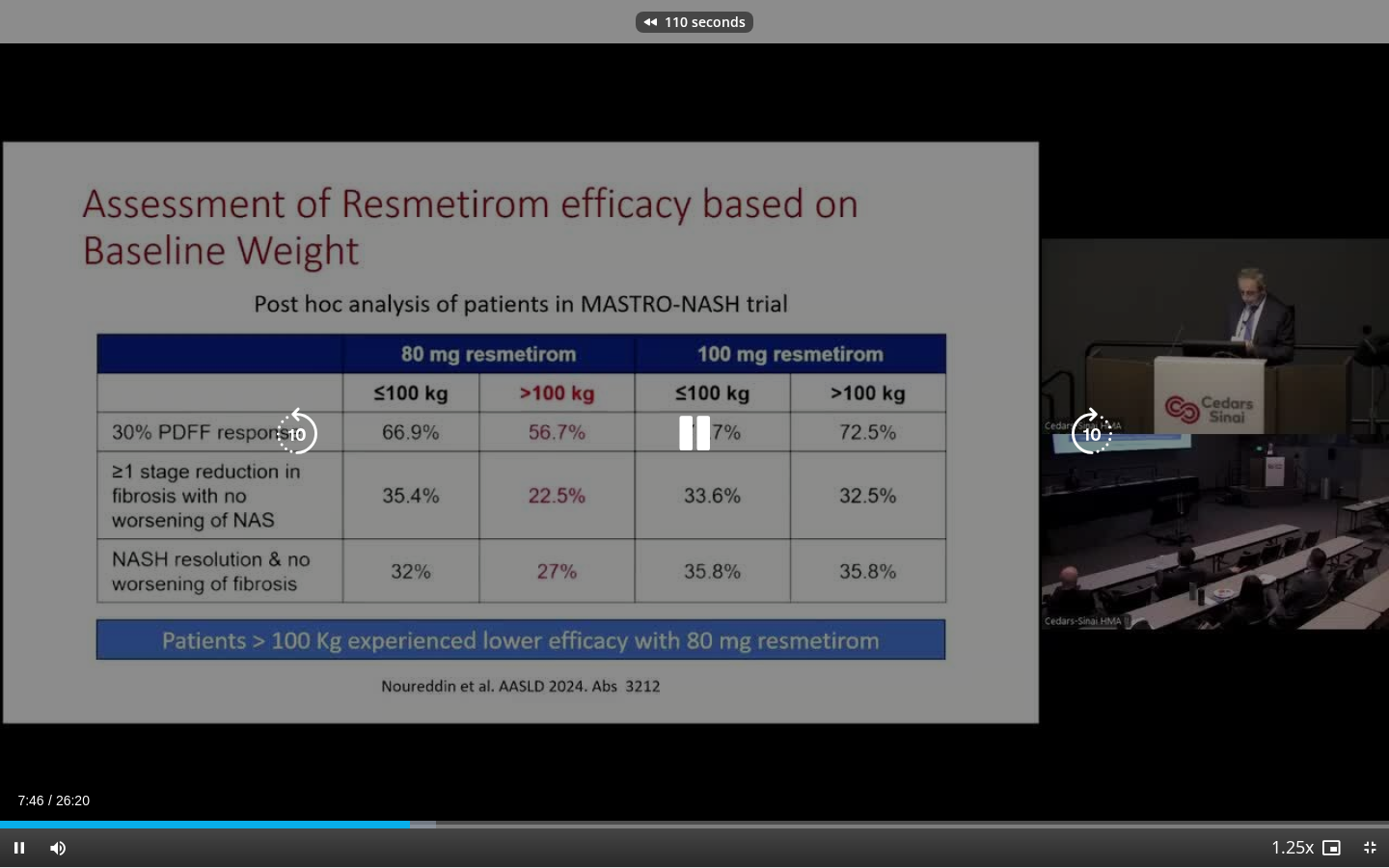 click at bounding box center (297, 434) 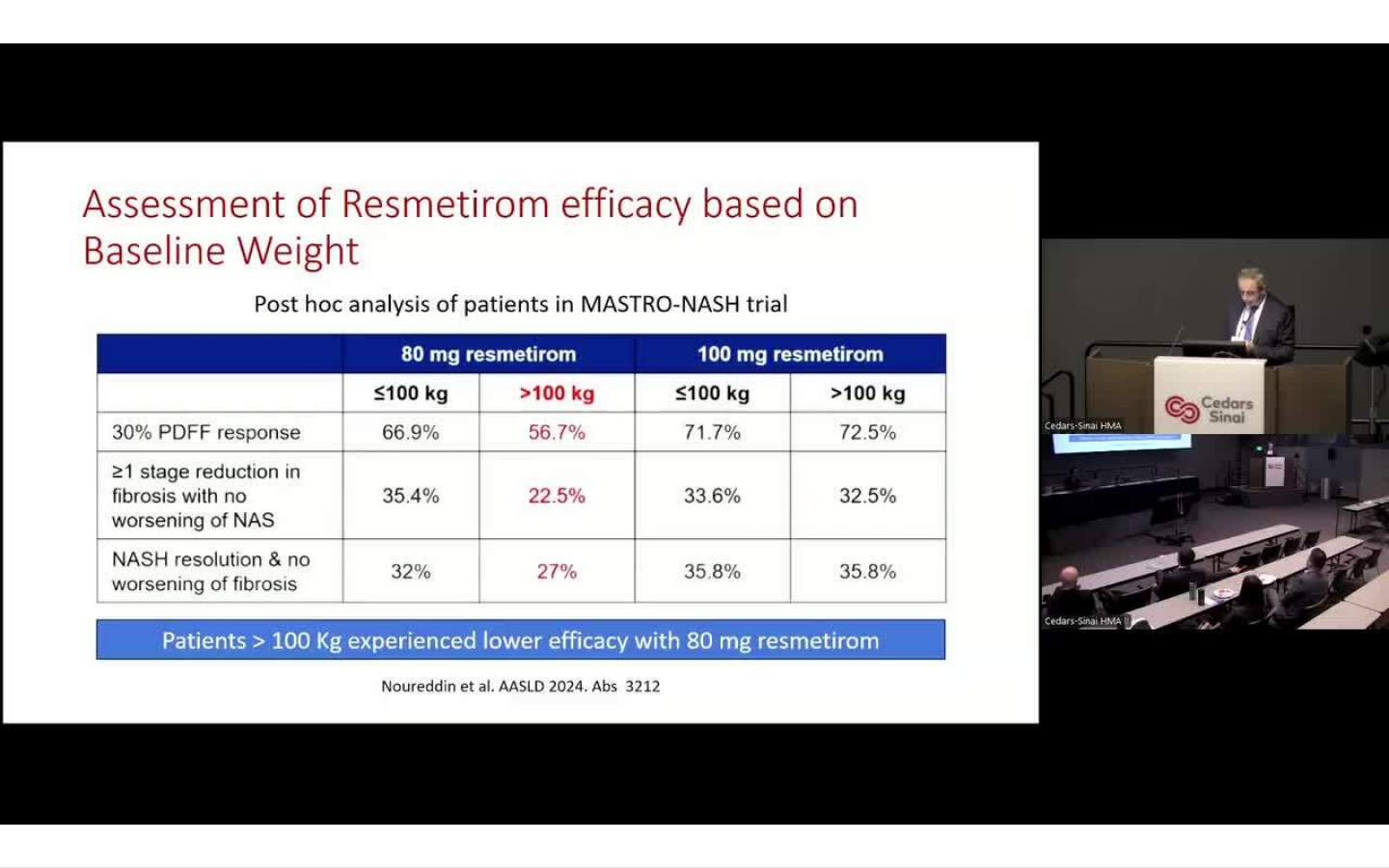 type 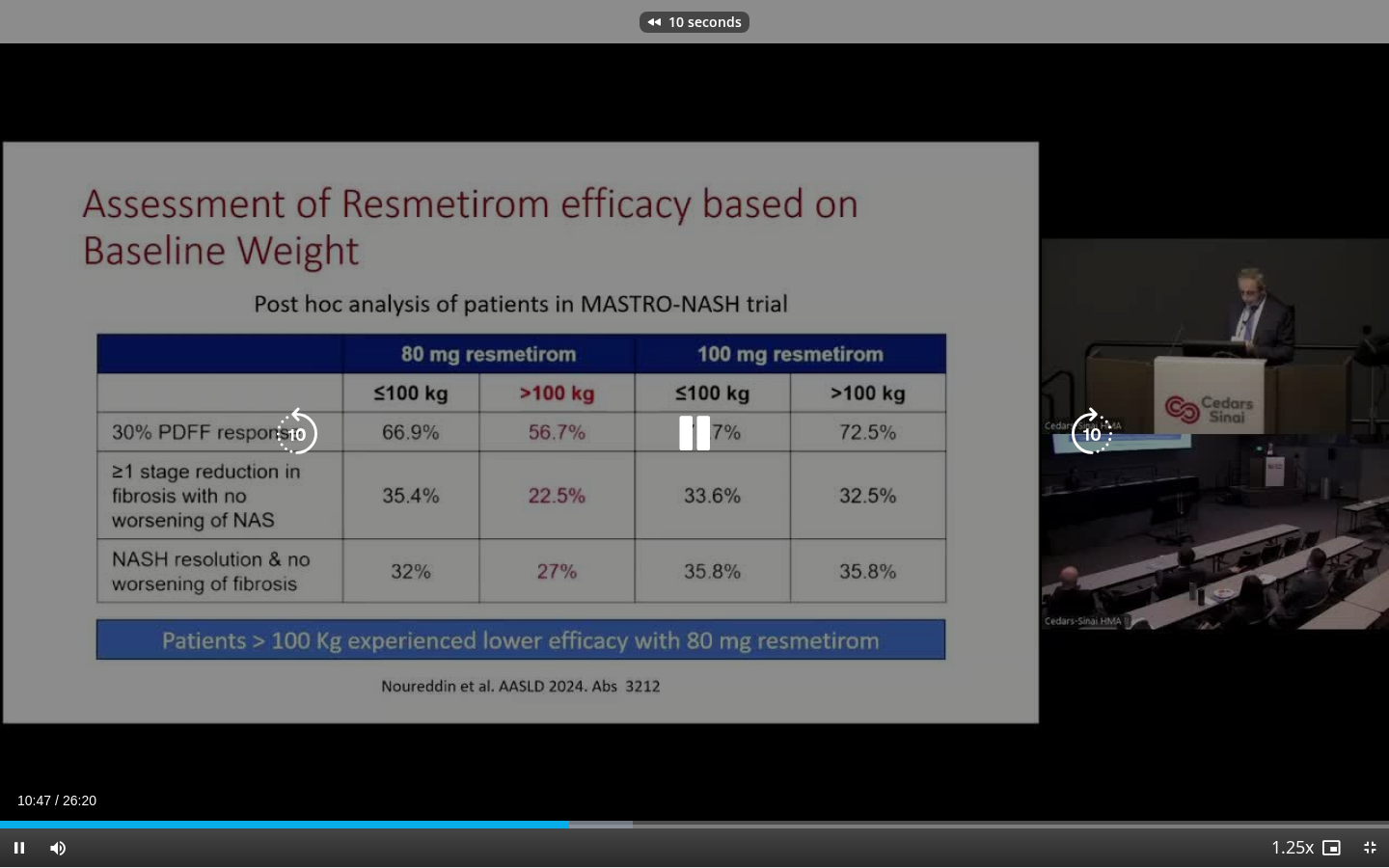 click on "10 seconds
Tap to unmute" at bounding box center [694, 433] 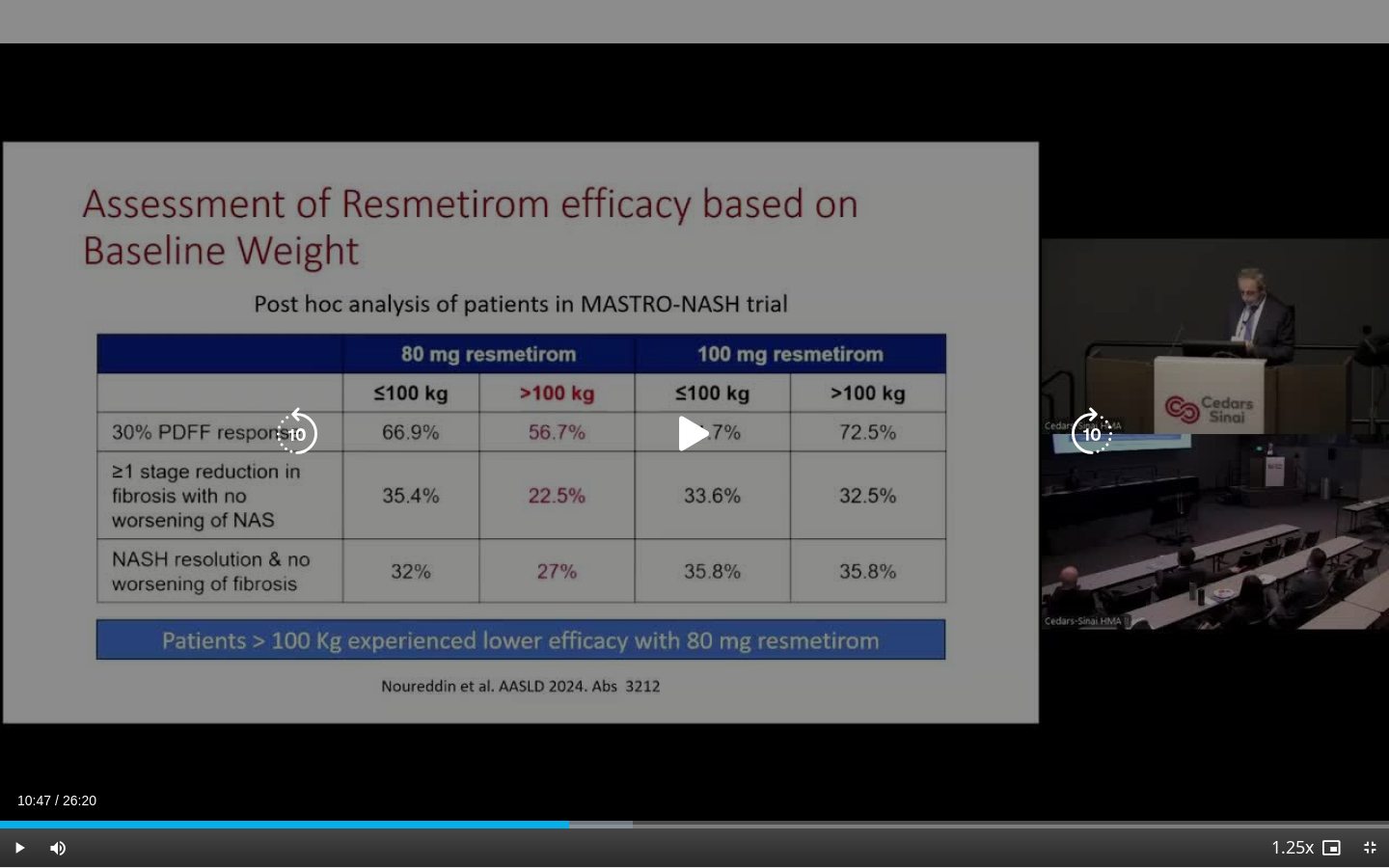 click at bounding box center (694, 434) 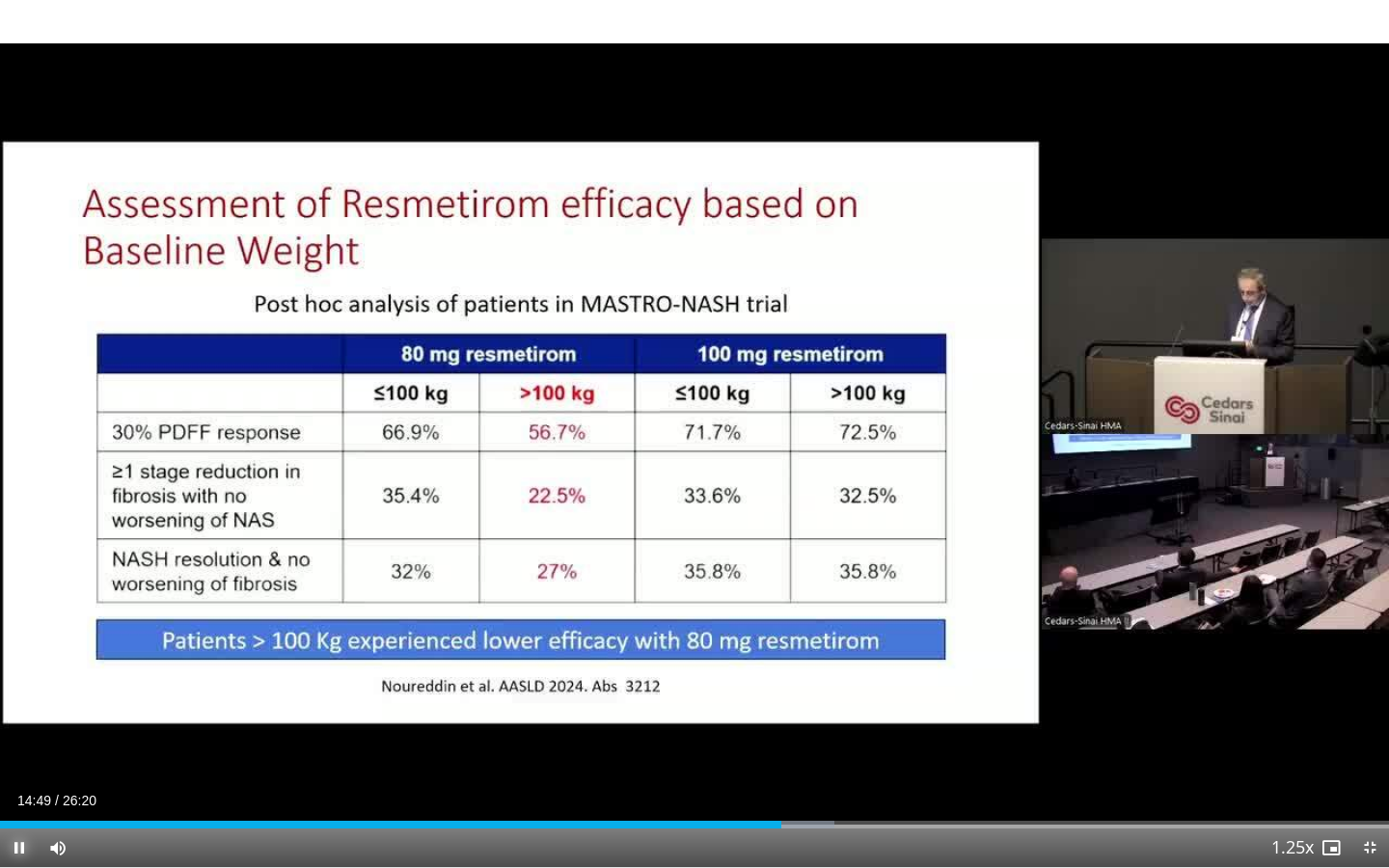 click at bounding box center [19, 848] 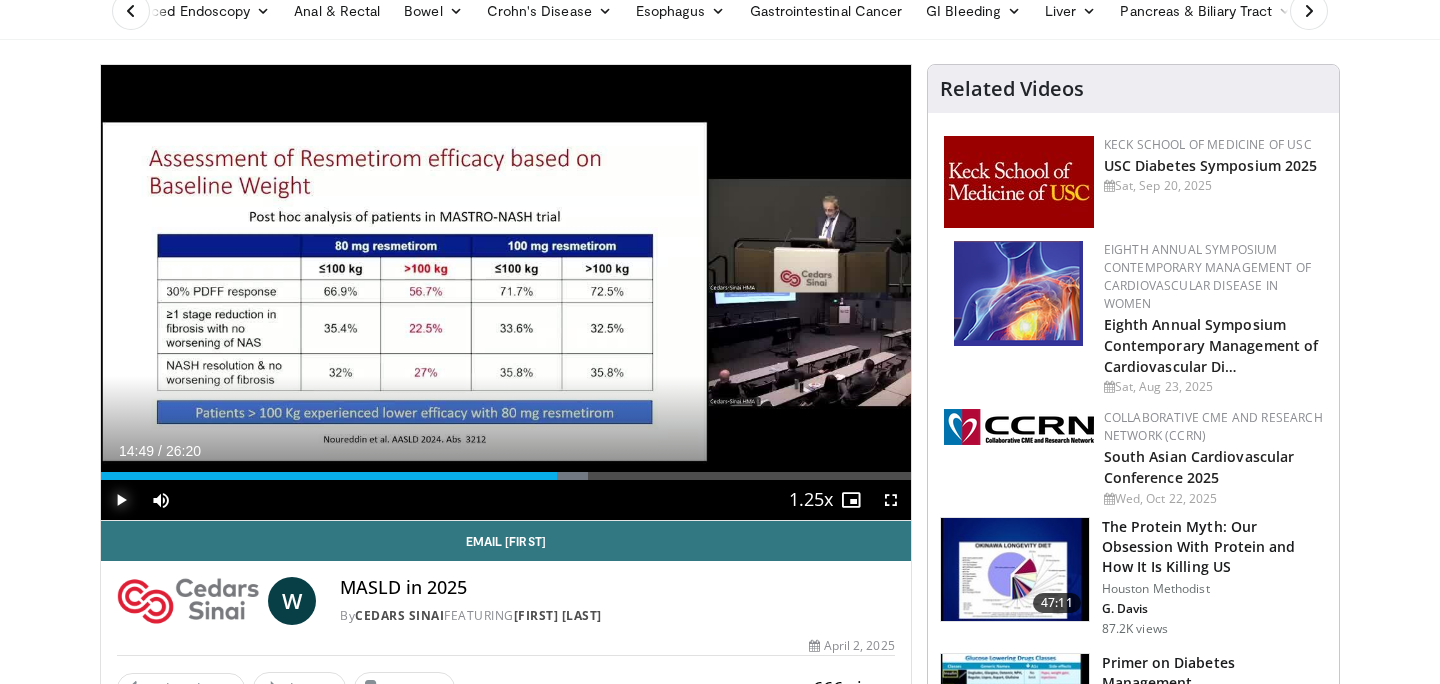 scroll, scrollTop: 0, scrollLeft: 0, axis: both 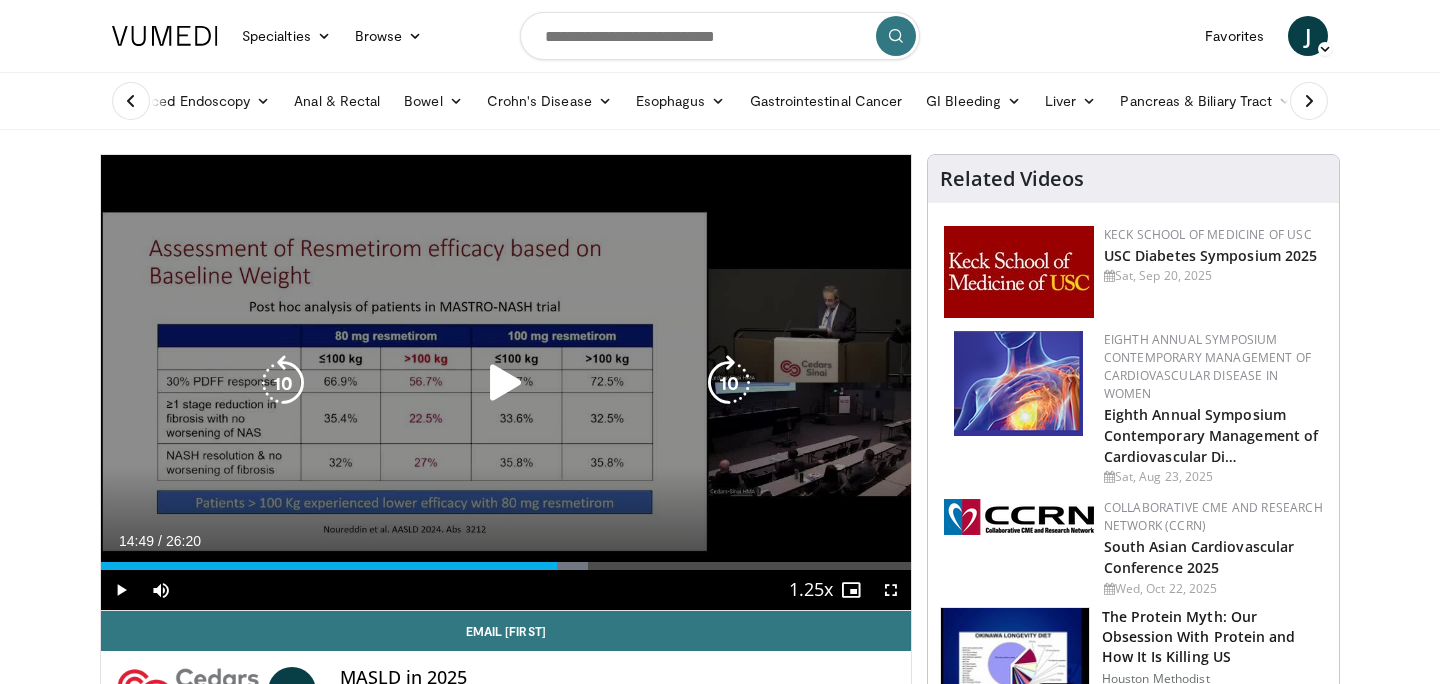 click at bounding box center [506, 383] 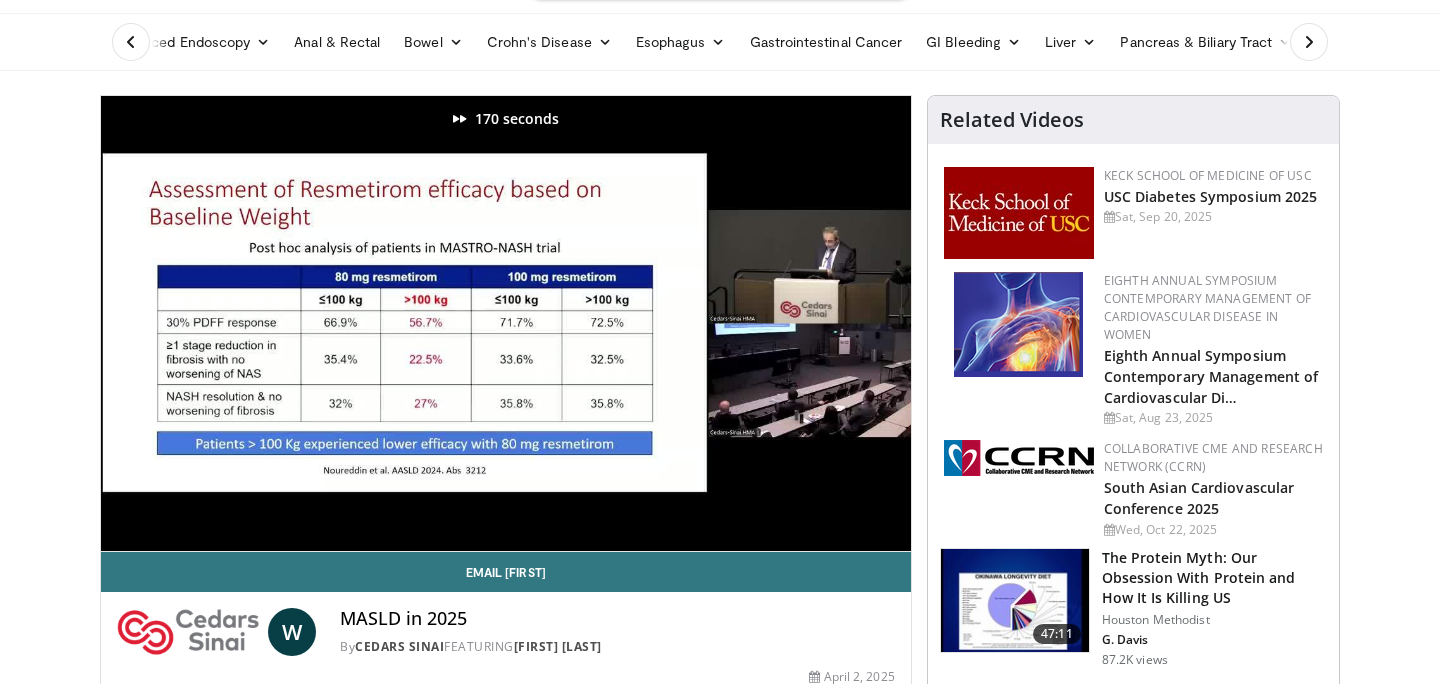 scroll, scrollTop: 0, scrollLeft: 0, axis: both 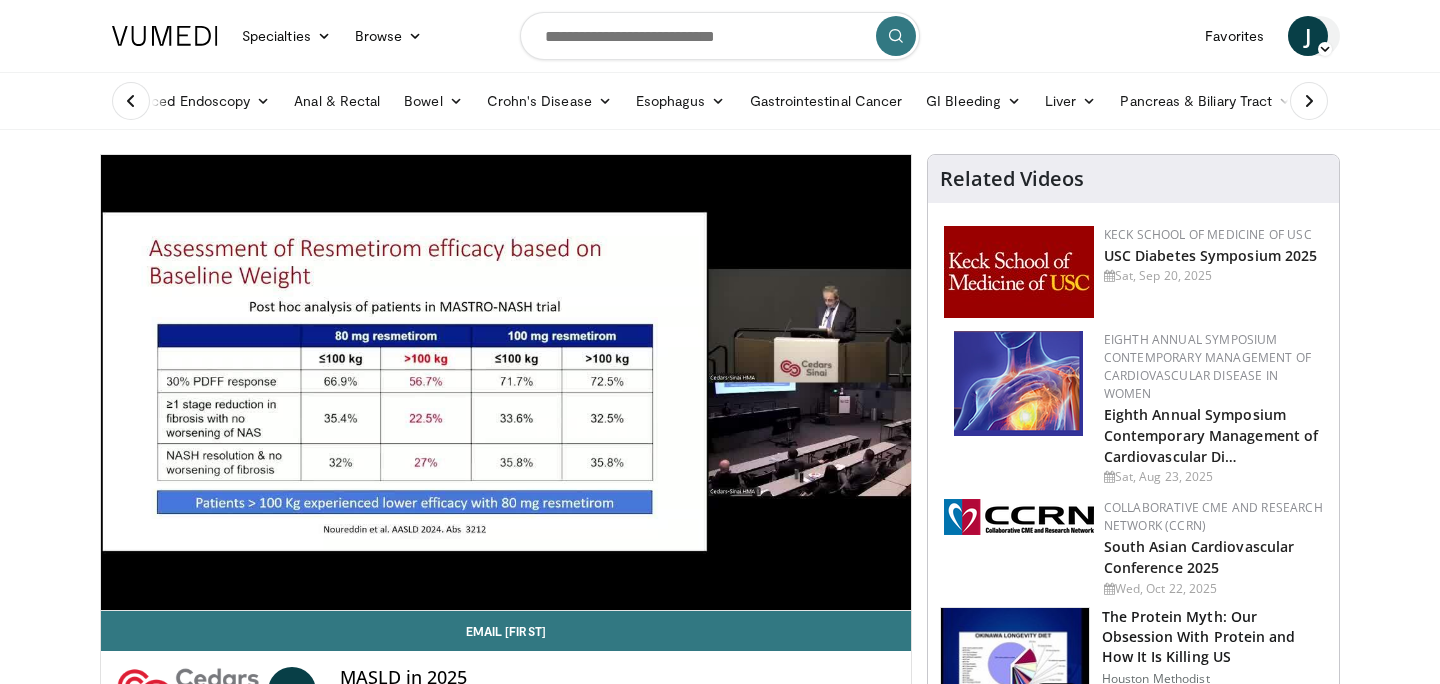 click at bounding box center [1325, 49] 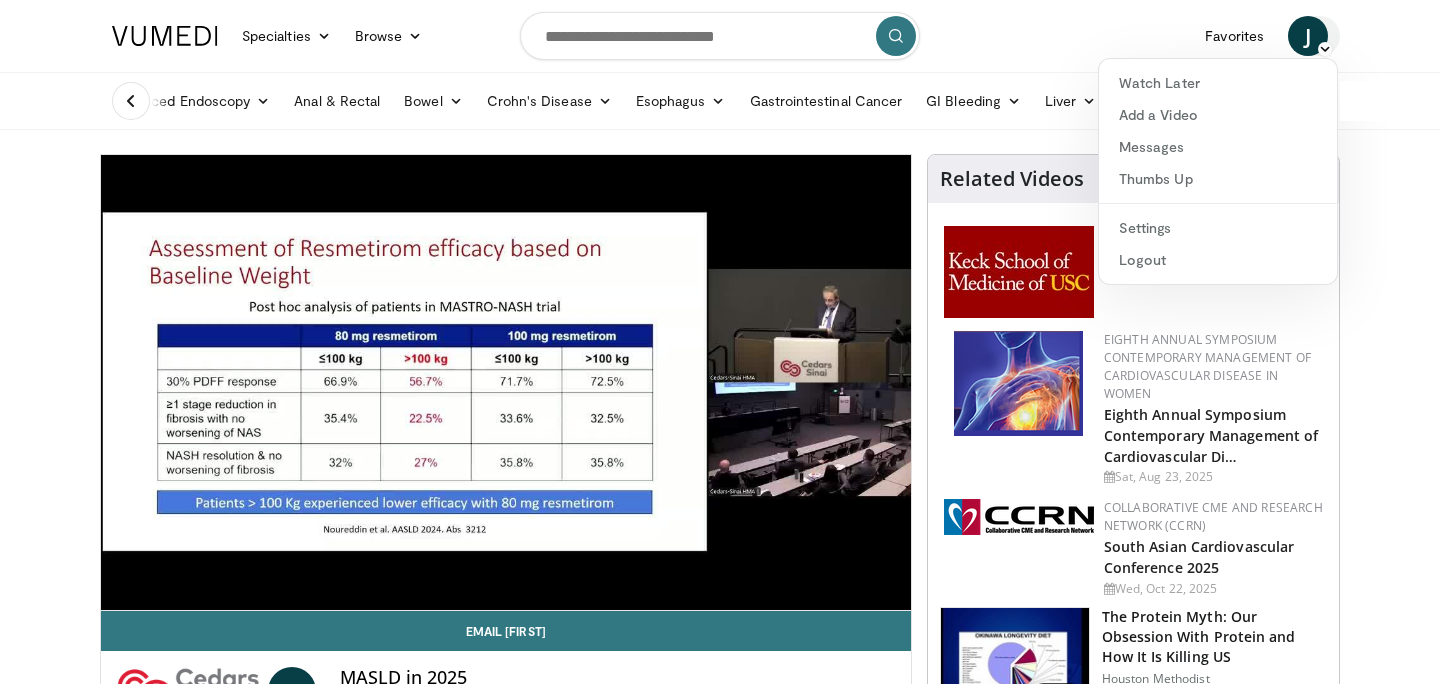 click at bounding box center (1325, 49) 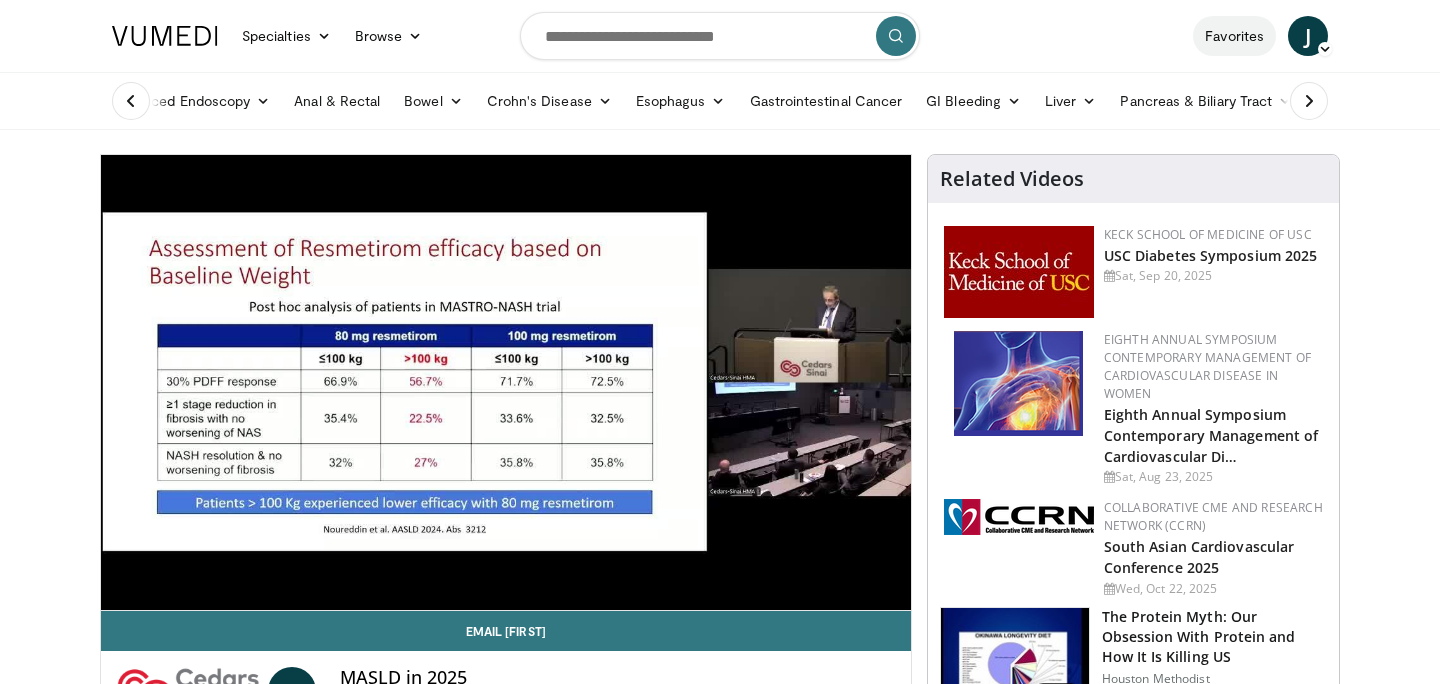 click on "Favorites" at bounding box center (1234, 36) 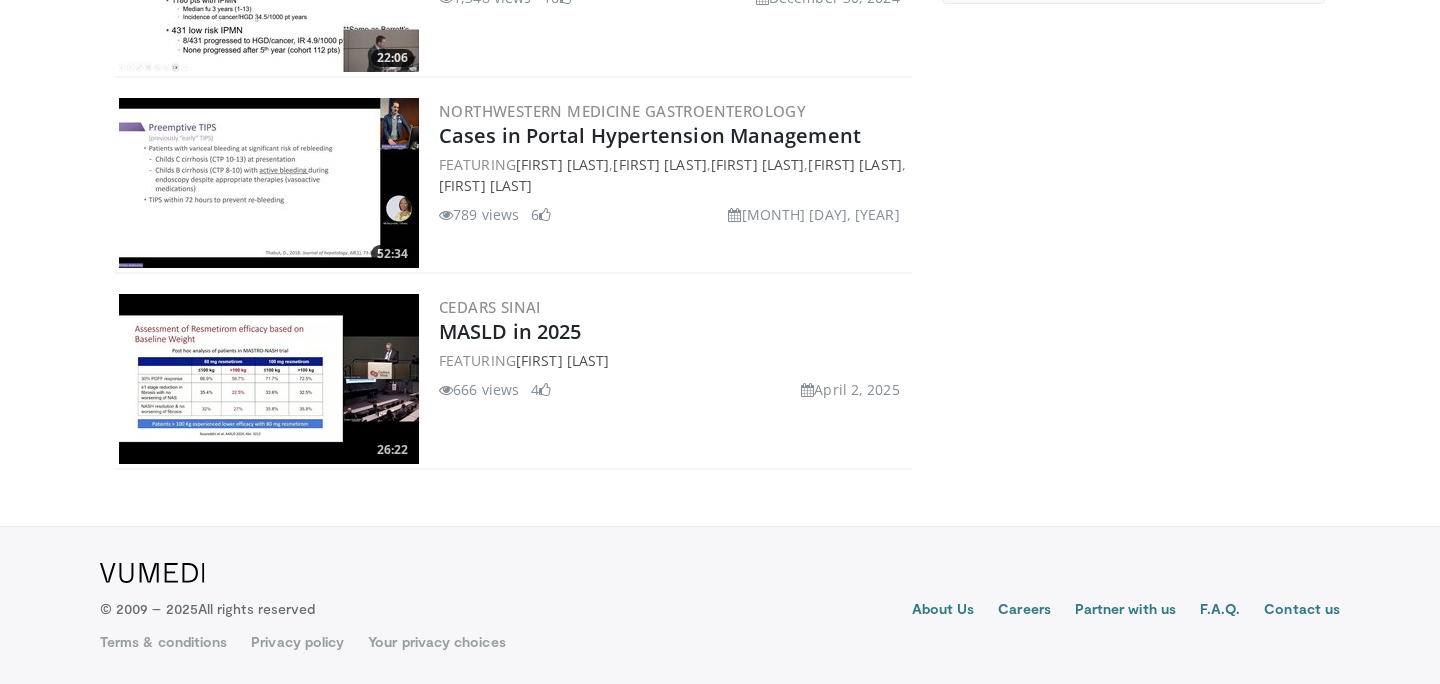 scroll, scrollTop: 0, scrollLeft: 0, axis: both 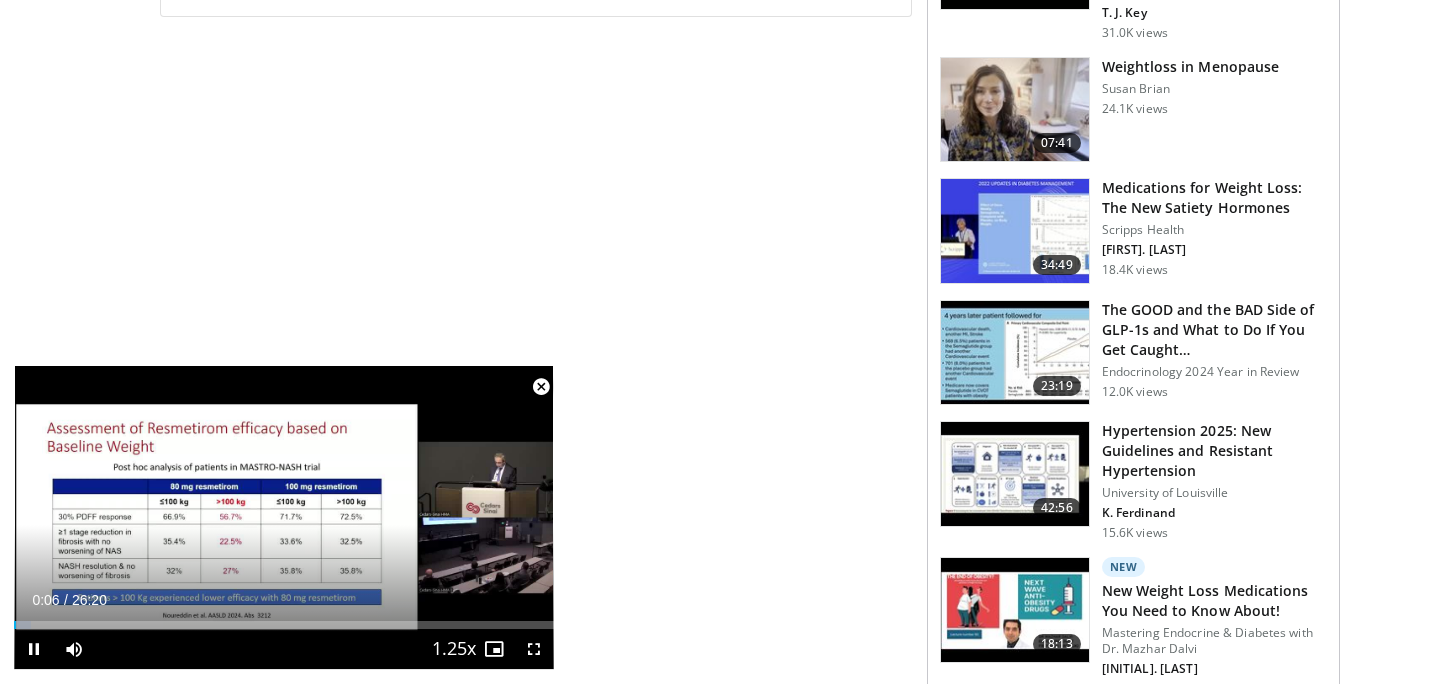 click at bounding box center [541, 387] 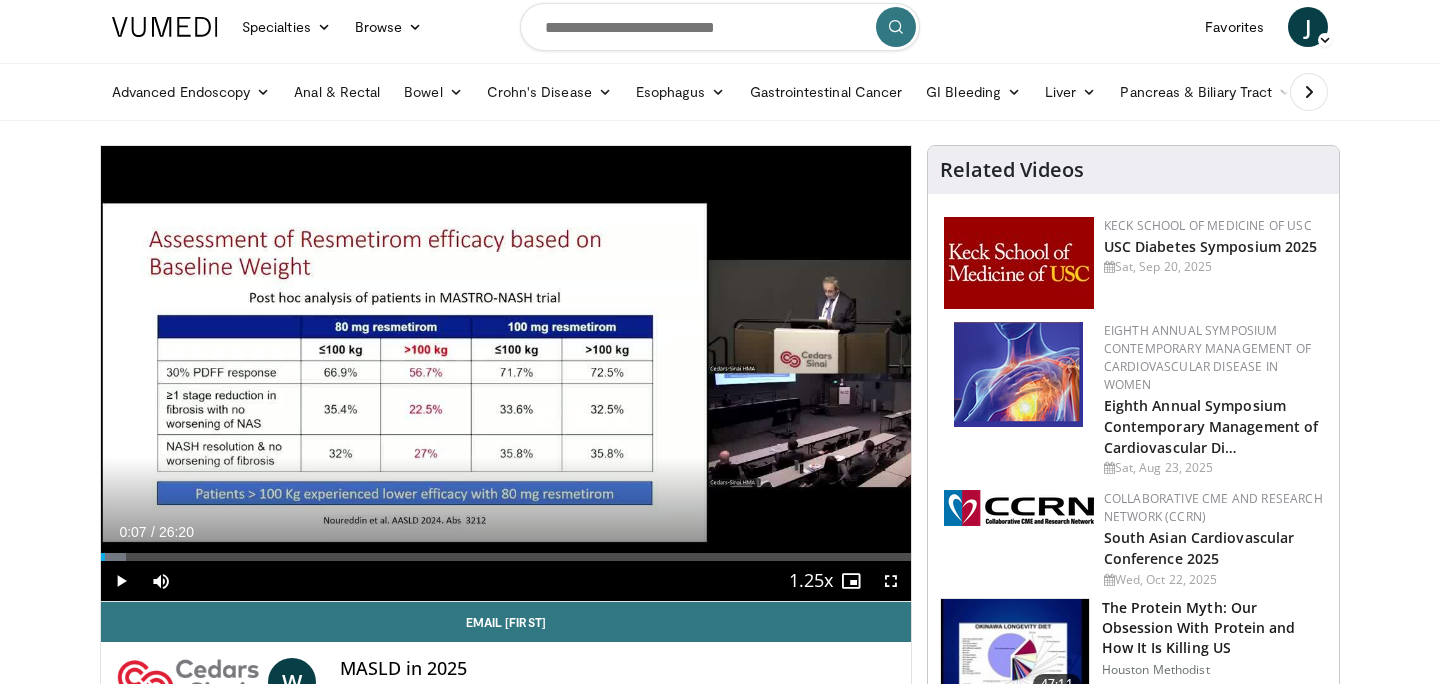 scroll, scrollTop: 0, scrollLeft: 0, axis: both 